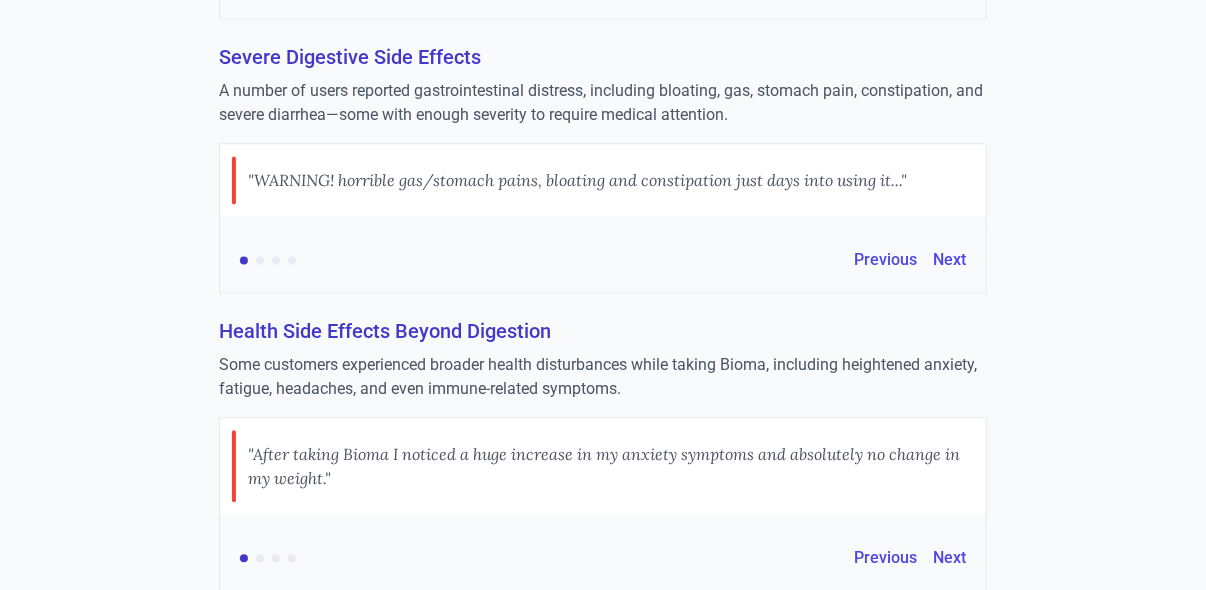 scroll, scrollTop: 0, scrollLeft: 0, axis: both 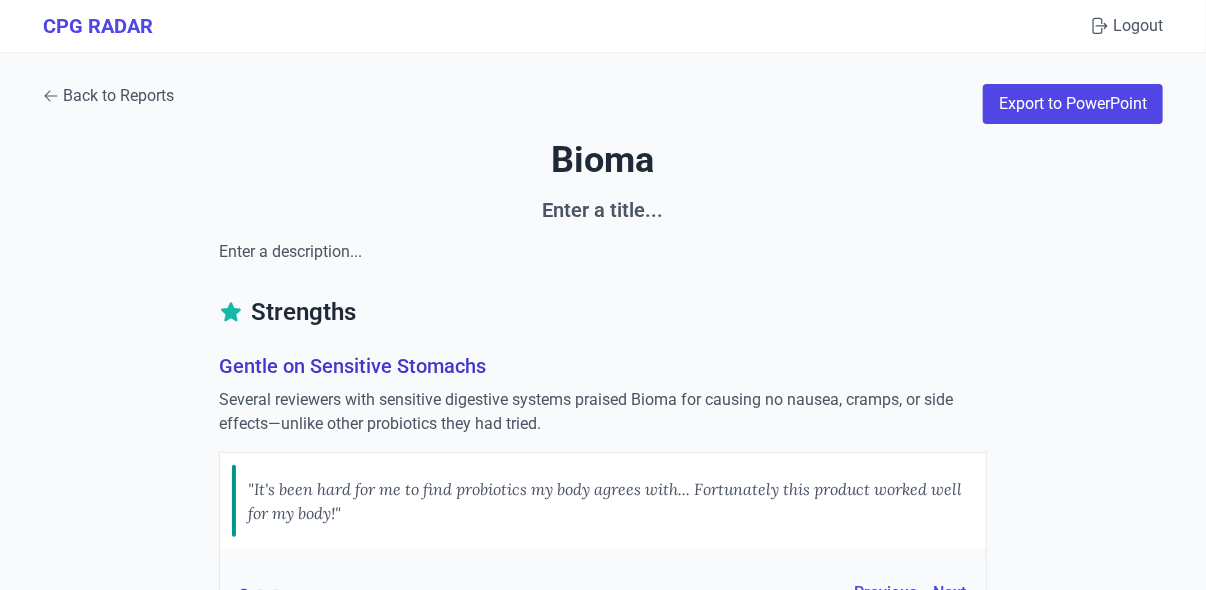 click on "Back to Reports" at bounding box center [108, 96] 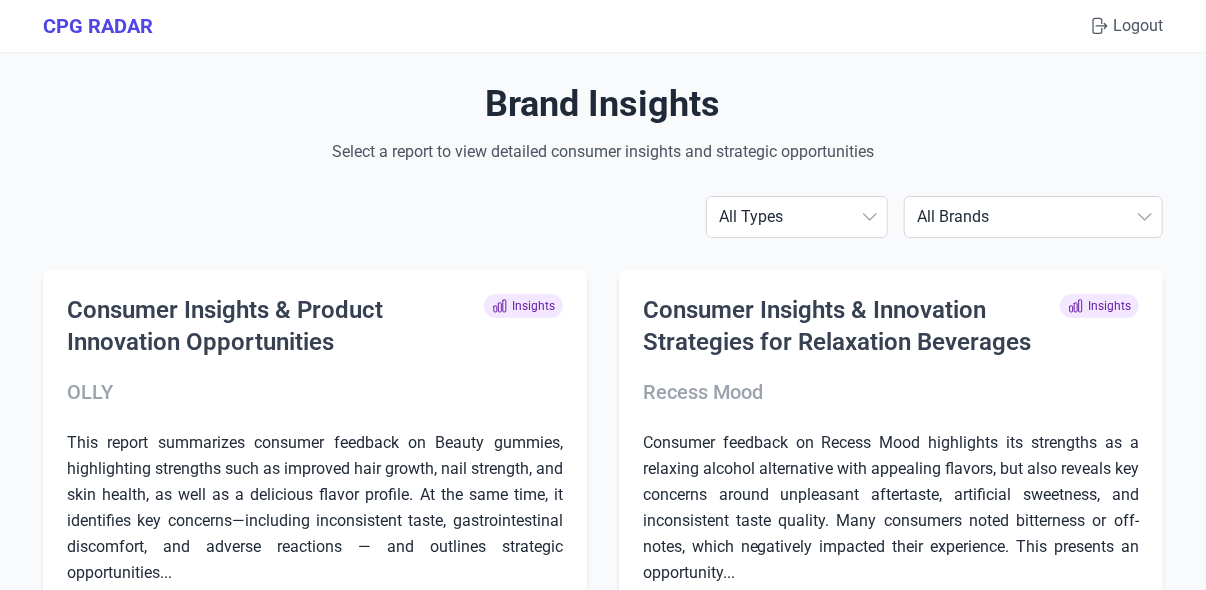 click on "All Brands [BRAND] Align Probiotic [BRAND] Drops of Nature Enzymedica Goli Horlicks Hum Humbleroots Performance Hyland's IAMS IAMS FINAL IAMS FINAL FINAL IAMS FINAL NEW IAMS FINAL NEW LAST ONE IAMS FINAL ONE IAMS2 IAMS3 KIDSTAR NUTRIENTS Liquid IV Makers Mark (Sams Club) MaryRuth Organics MaryRuth Organics STRATUM Neuriva Nutrafol OLLY Onnit Perrigo Recess Mood Smarty Pants SOLGAR PROBI The Vitamin Shoppe Theralogix Tomorrow's Nutrition Weem" at bounding box center (1033, 217) 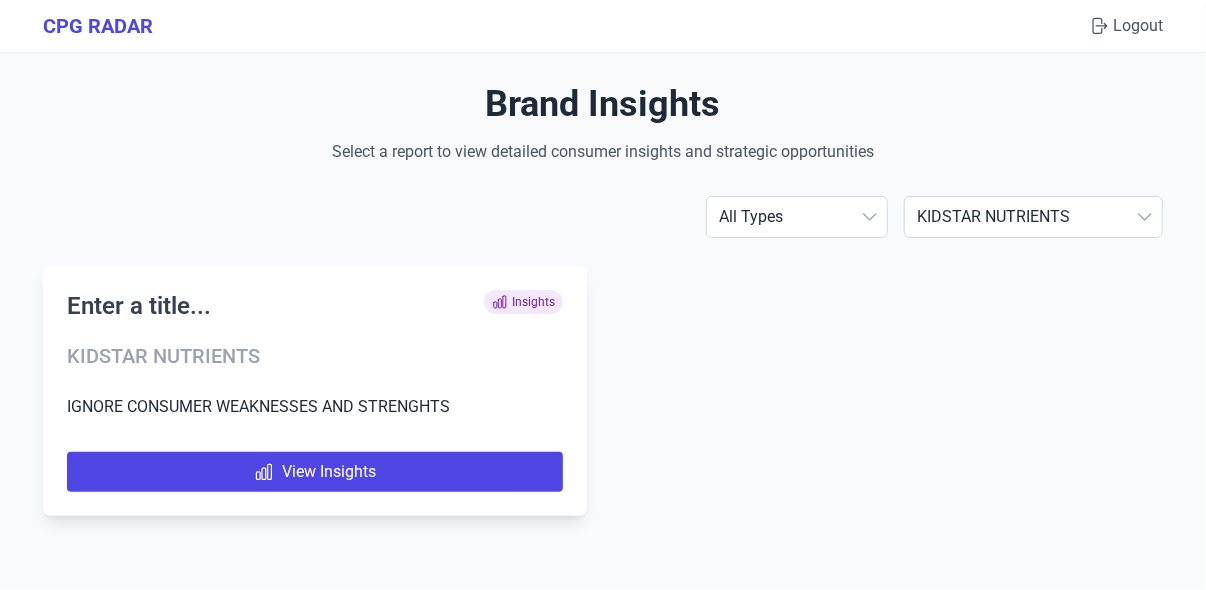 click on "Enter a title... Insights" at bounding box center [315, 312] 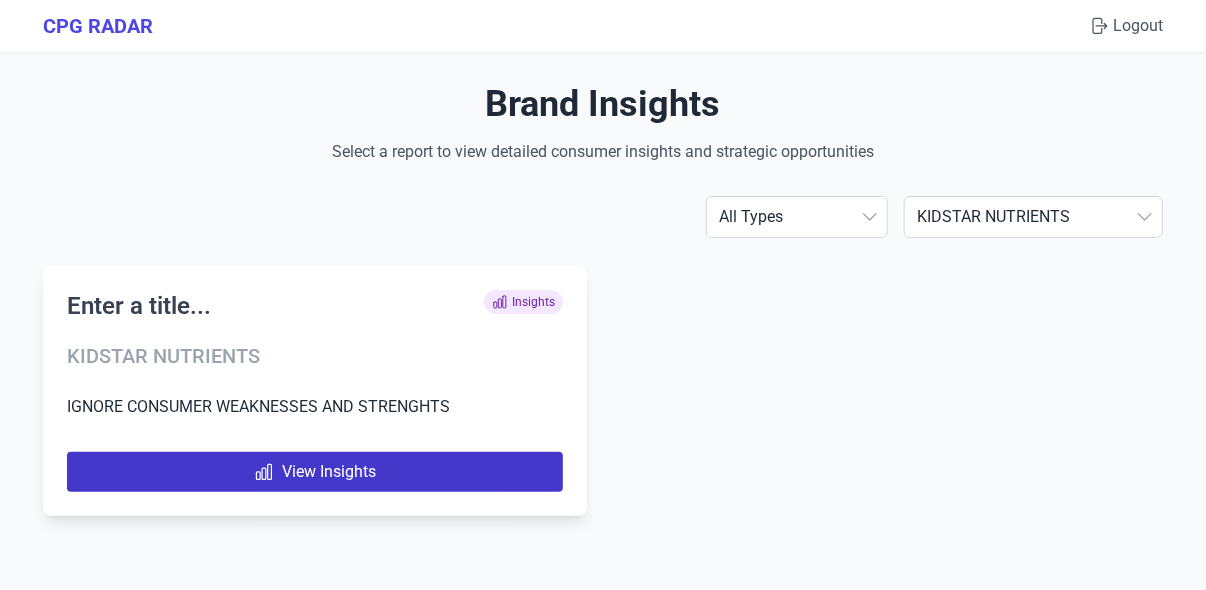 click on "View Insights" at bounding box center (315, 472) 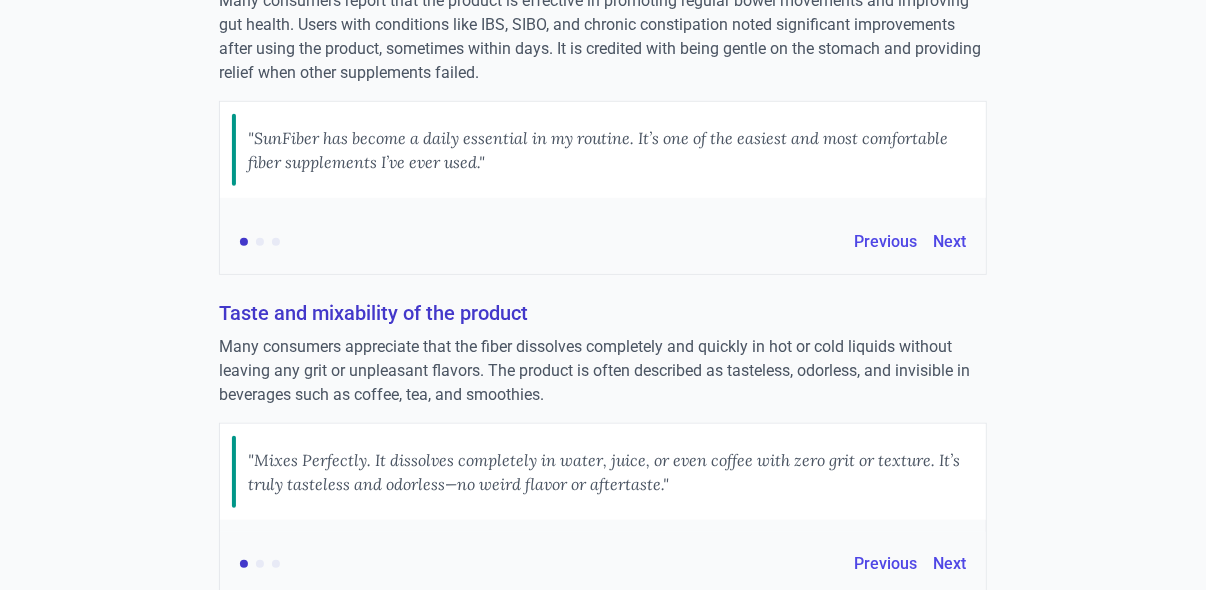 scroll, scrollTop: 0, scrollLeft: 0, axis: both 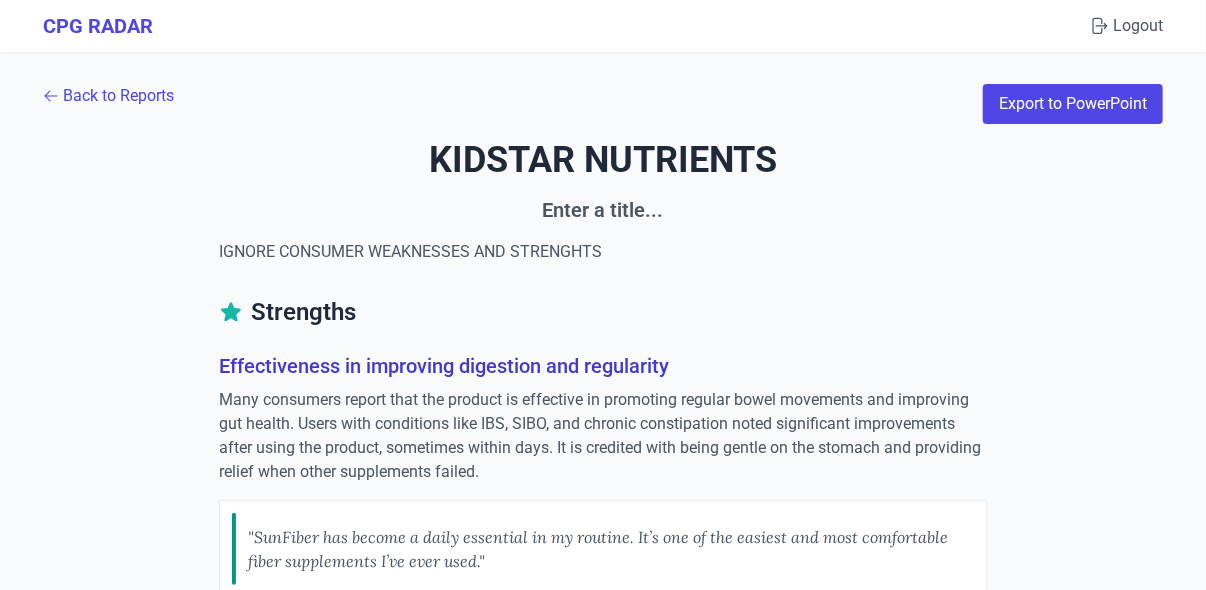 click on "KIDSTAR NUTRIENTS" at bounding box center [603, 160] 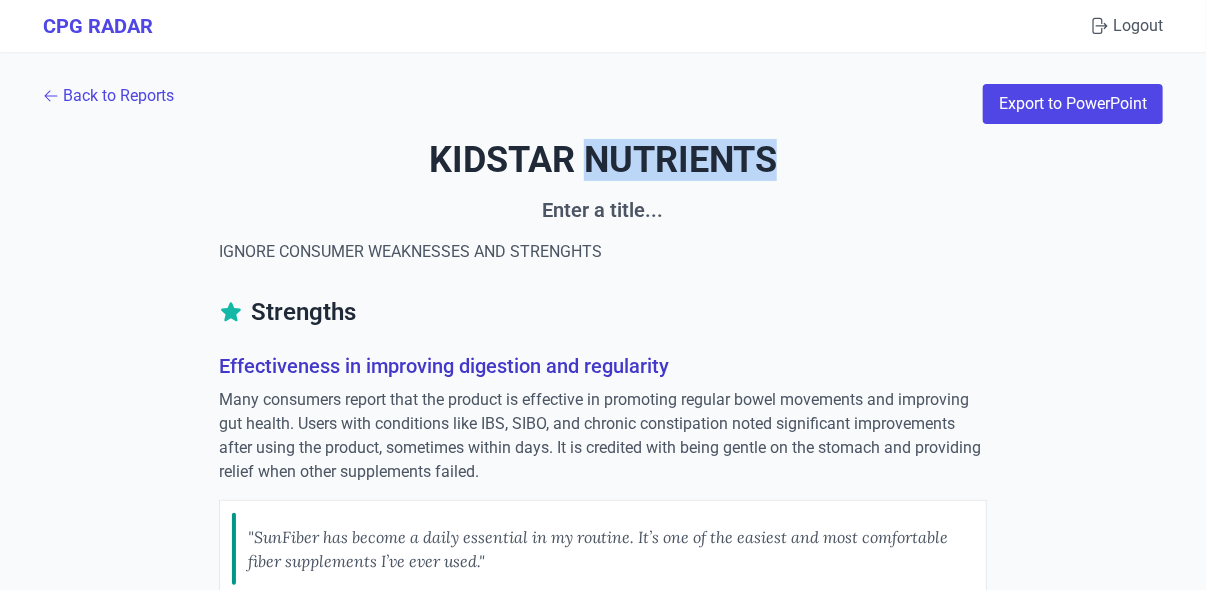 click on "KIDSTAR NUTRIENTS" at bounding box center [603, 160] 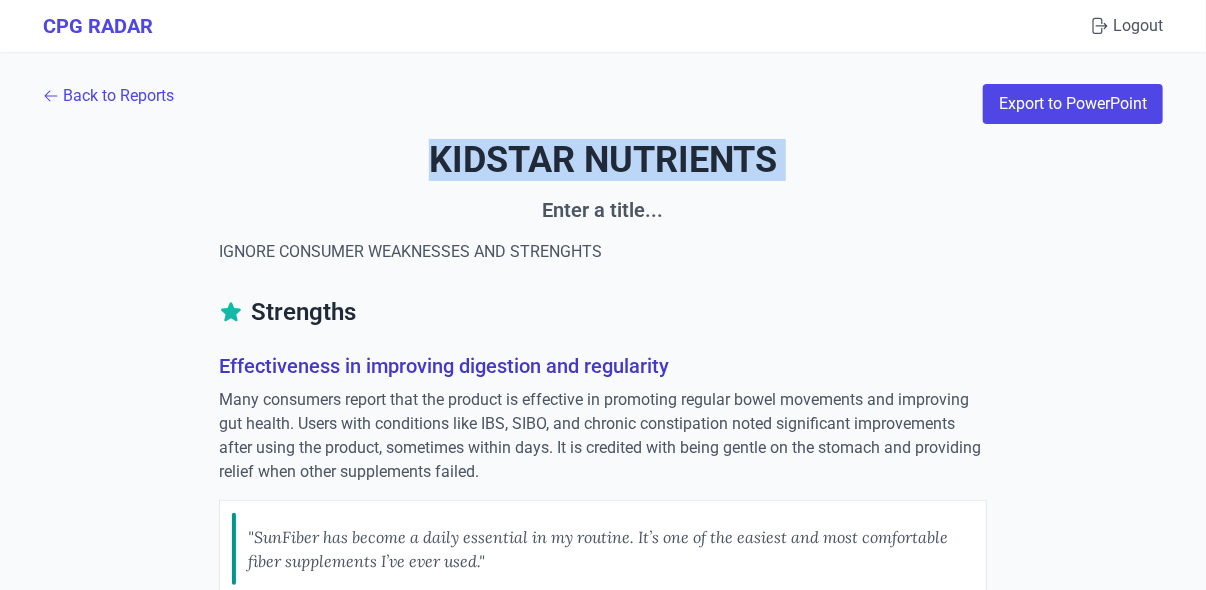 click on "KIDSTAR NUTRIENTS" at bounding box center [603, 160] 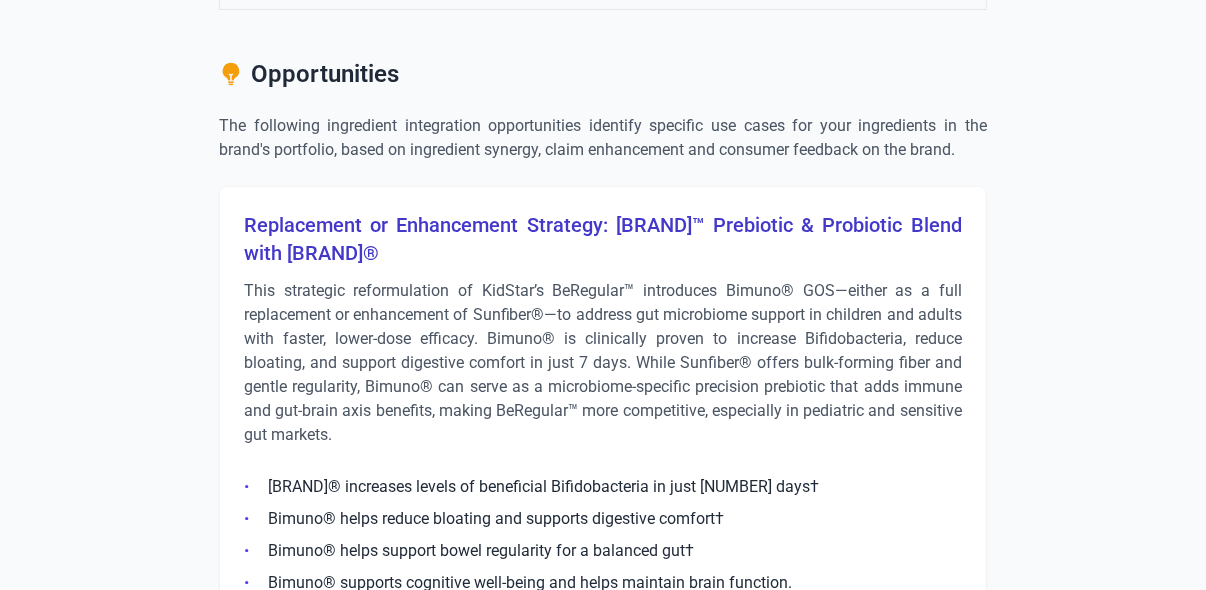 scroll, scrollTop: 3227, scrollLeft: 0, axis: vertical 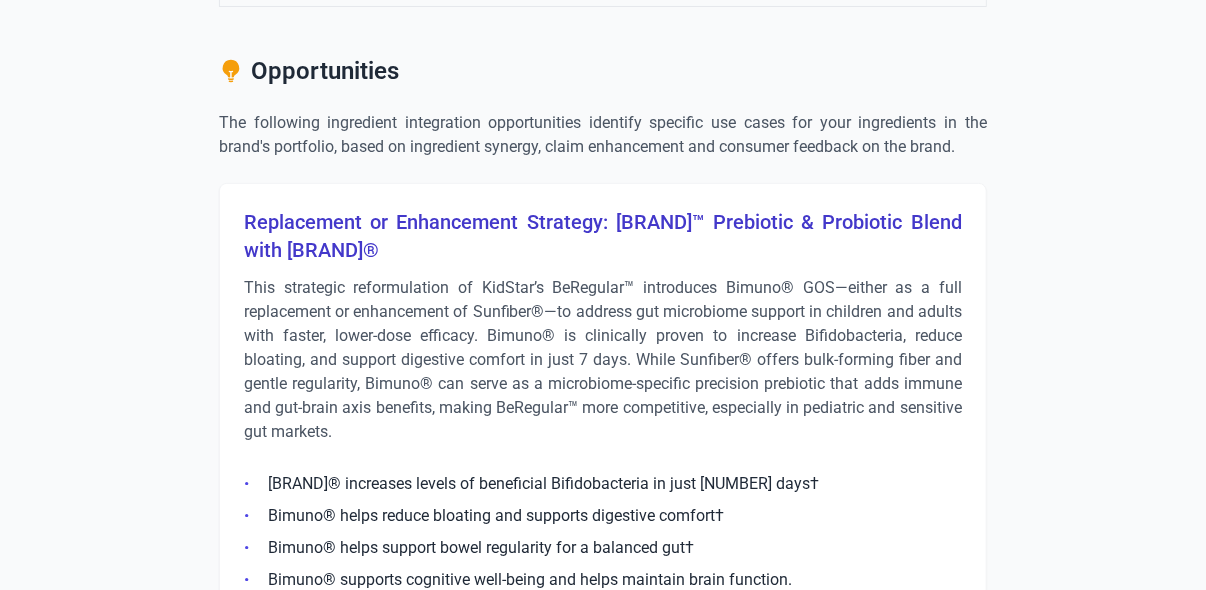 click on "Replacement or Enhancement Strategy: [BRAND]™ Prebiotic & Probiotic Blend with [BRAND]®" at bounding box center (603, 236) 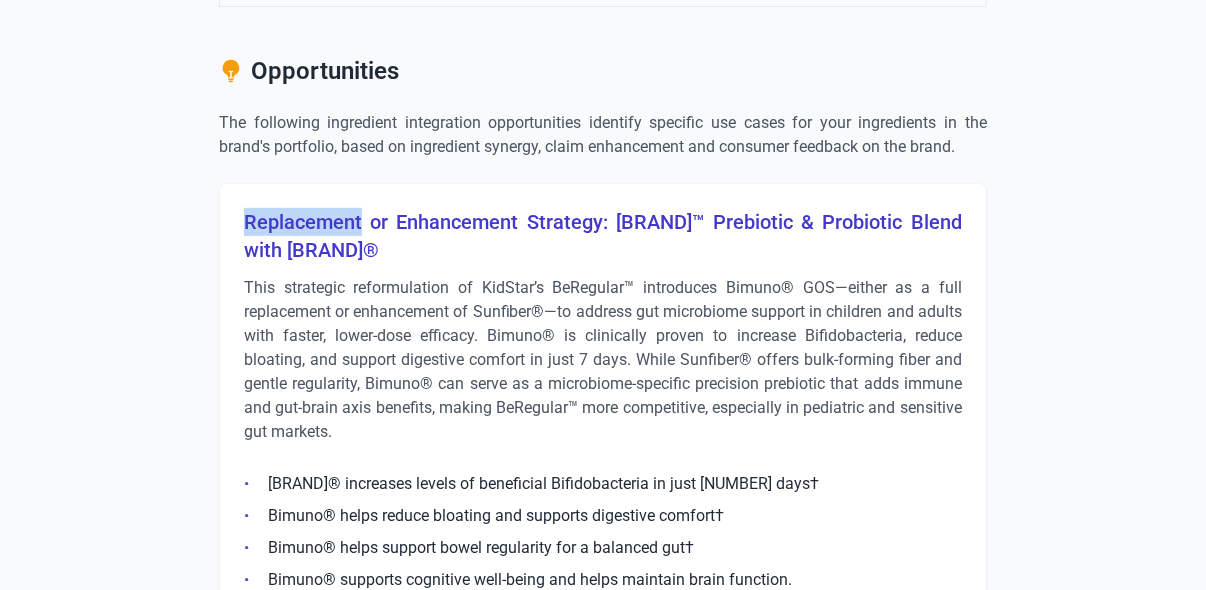 click on "Replacement or Enhancement Strategy: [BRAND]™ Prebiotic & Probiotic Blend with [BRAND]®" at bounding box center (603, 236) 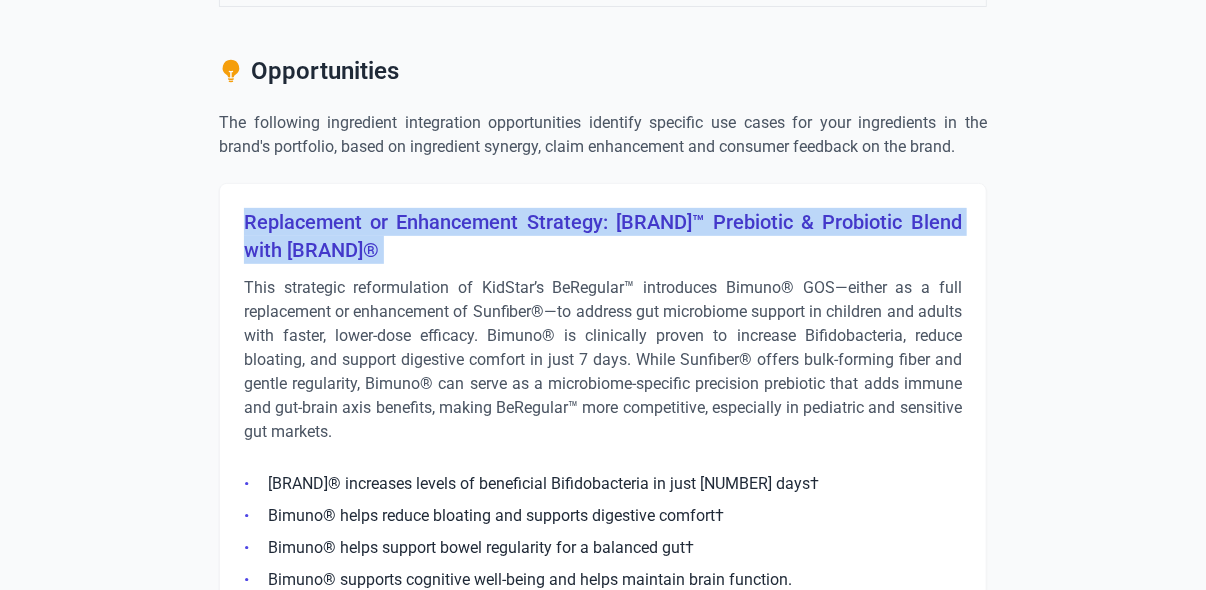 click on "Replacement or Enhancement Strategy: [BRAND]™ Prebiotic & Probiotic Blend with [BRAND]®" at bounding box center [603, 236] 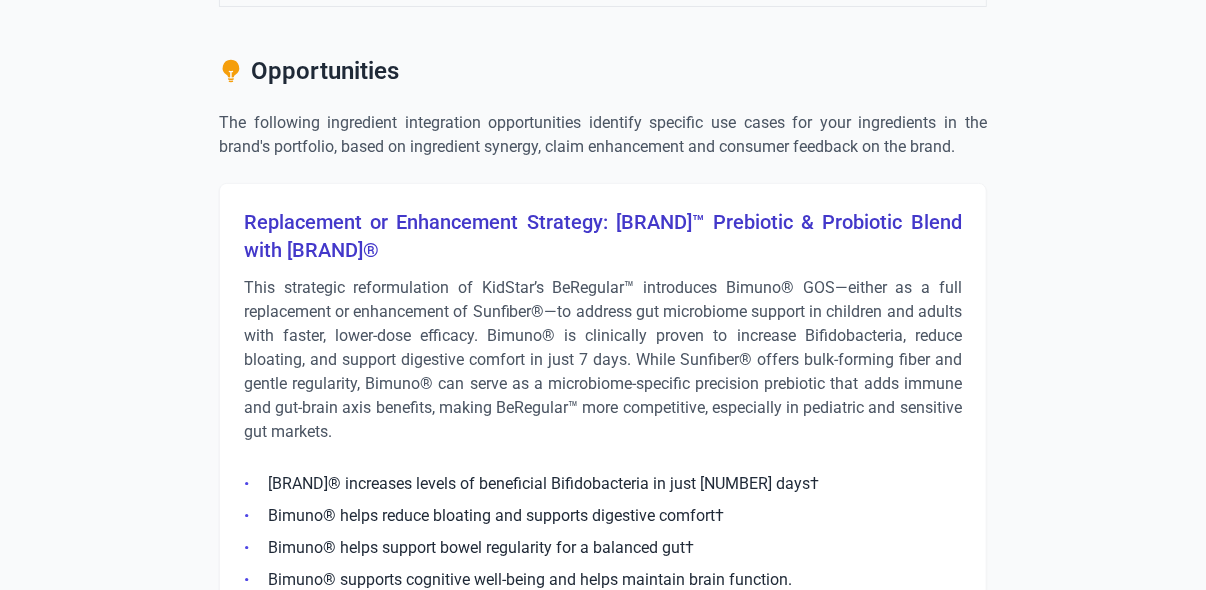 click on "This strategic reformulation of KidStar’s BeRegular™ introduces Bimuno® GOS—either as a full replacement or enhancement of Sunfiber®—to address gut microbiome support in children and adults with faster, lower-dose efficacy. Bimuno® is clinically proven to increase Bifidobacteria, reduce bloating, and support digestive comfort in just 7 days. While Sunfiber® offers bulk-forming fiber and gentle regularity, Bimuno® can serve as a microbiome-specific precision prebiotic that adds immune and gut-brain axis benefits, making BeRegular™ more competitive, especially in pediatric and sensitive gut markets." at bounding box center [603, 360] 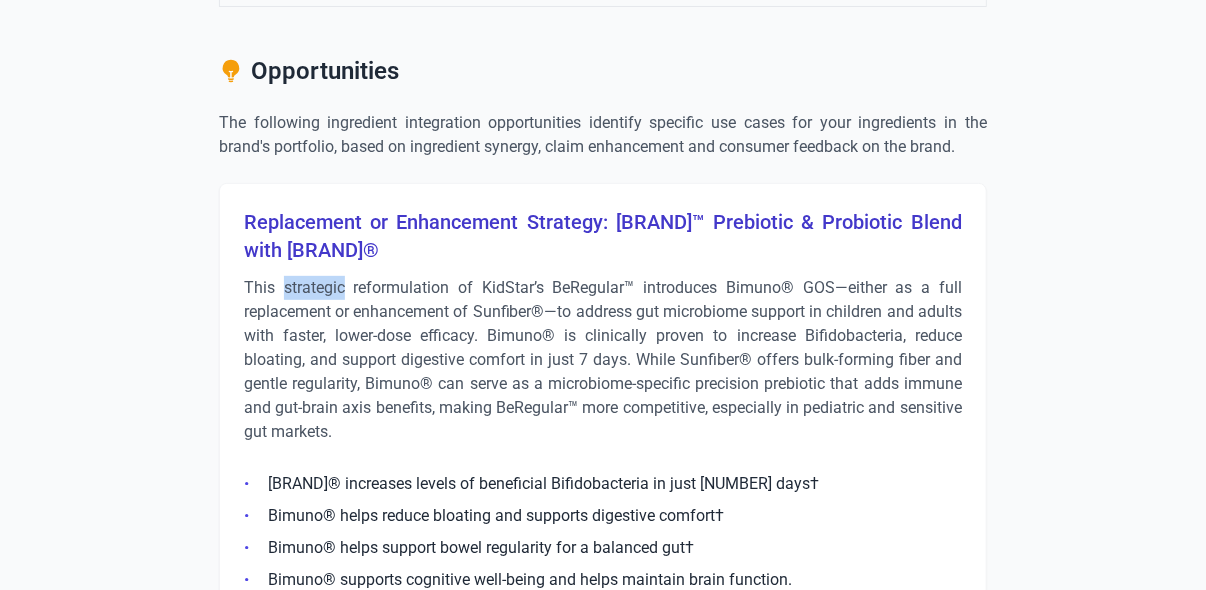 click on "This strategic reformulation of KidStar’s BeRegular™ introduces Bimuno® GOS—either as a full replacement or enhancement of Sunfiber®—to address gut microbiome support in children and adults with faster, lower-dose efficacy. Bimuno® is clinically proven to increase Bifidobacteria, reduce bloating, and support digestive comfort in just 7 days. While Sunfiber® offers bulk-forming fiber and gentle regularity, Bimuno® can serve as a microbiome-specific precision prebiotic that adds immune and gut-brain axis benefits, making BeRegular™ more competitive, especially in pediatric and sensitive gut markets." at bounding box center [603, 360] 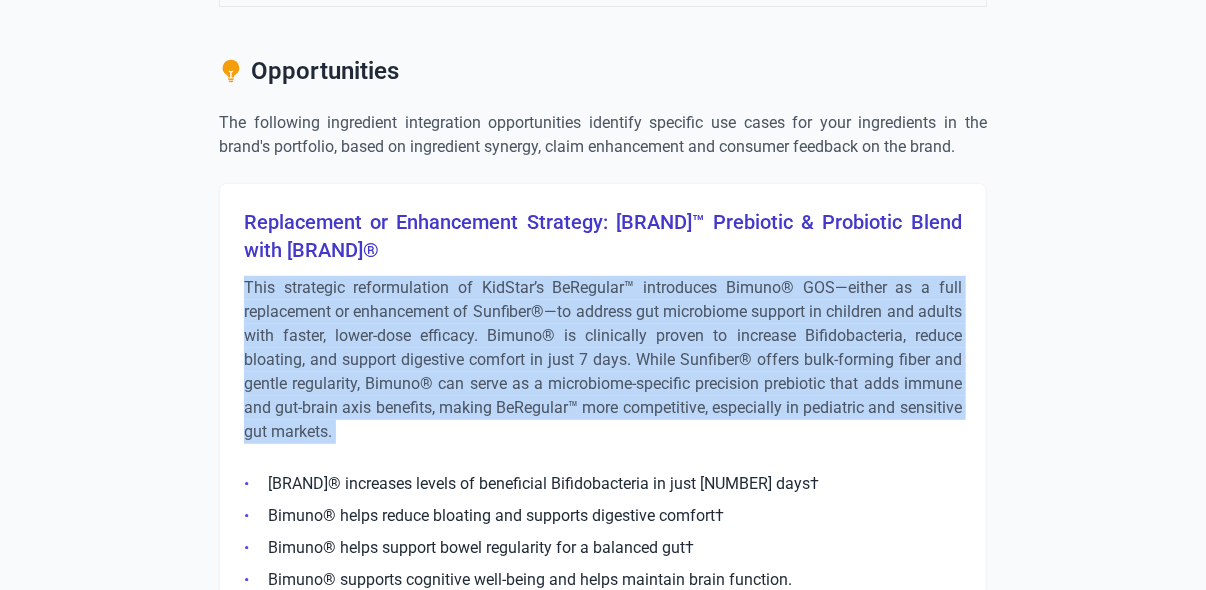 click on "This strategic reformulation of KidStar’s BeRegular™ introduces Bimuno® GOS—either as a full replacement or enhancement of Sunfiber®—to address gut microbiome support in children and adults with faster, lower-dose efficacy. Bimuno® is clinically proven to increase Bifidobacteria, reduce bloating, and support digestive comfort in just 7 days. While Sunfiber® offers bulk-forming fiber and gentle regularity, Bimuno® can serve as a microbiome-specific precision prebiotic that adds immune and gut-brain axis benefits, making BeRegular™ more competitive, especially in pediatric and sensitive gut markets." at bounding box center [603, 360] 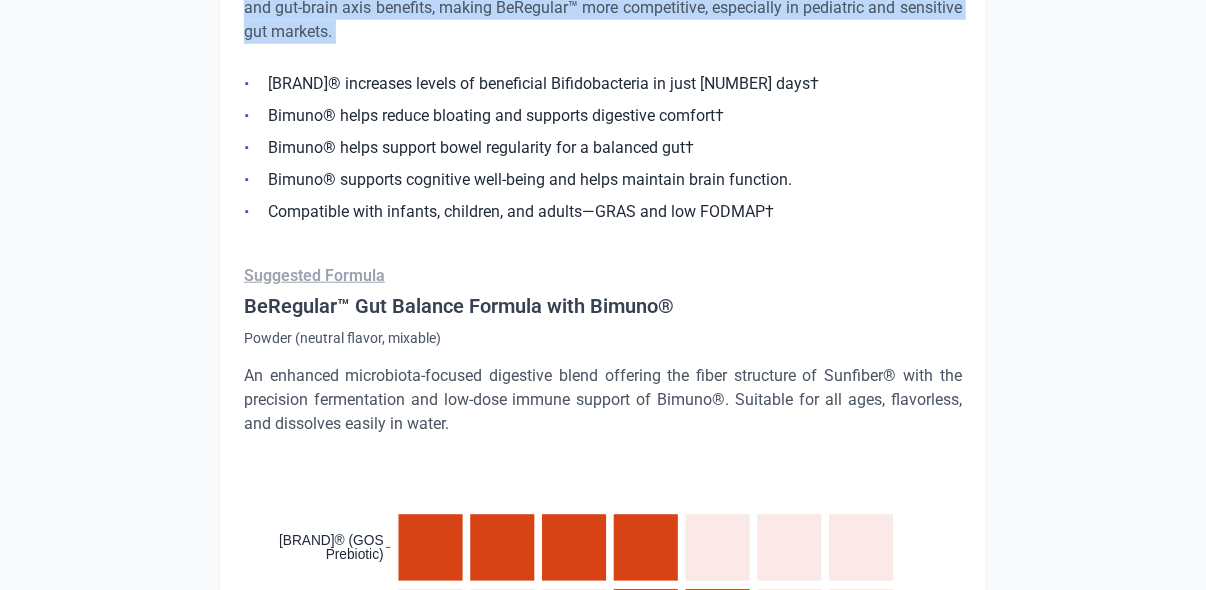 scroll, scrollTop: 3625, scrollLeft: 0, axis: vertical 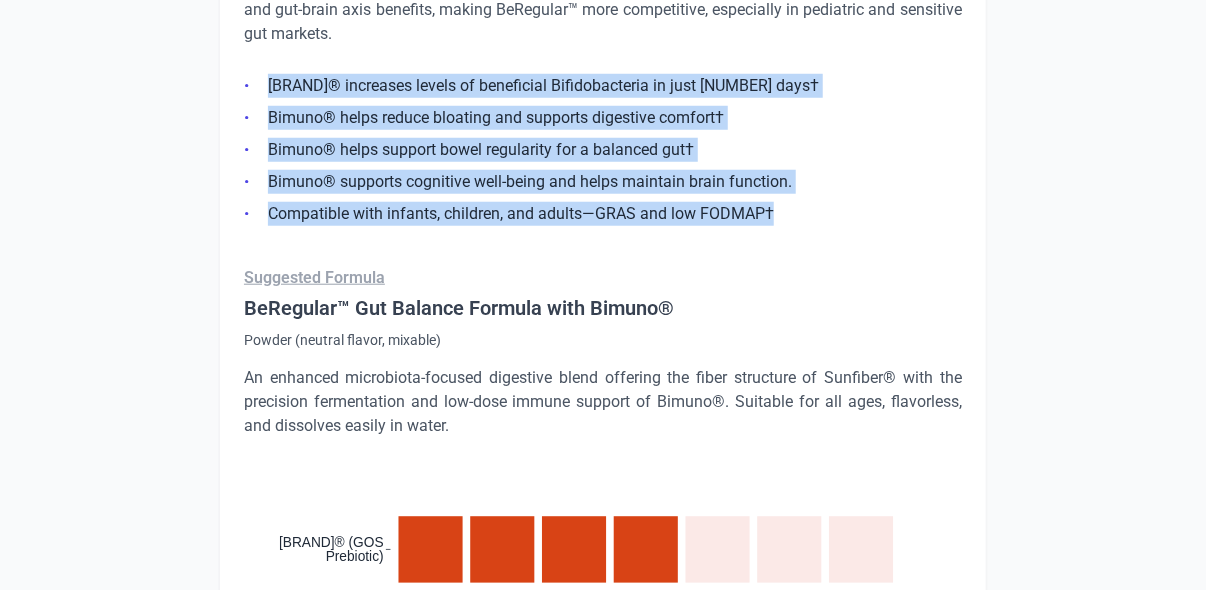 drag, startPoint x: 772, startPoint y: 207, endPoint x: 275, endPoint y: 65, distance: 516.8878 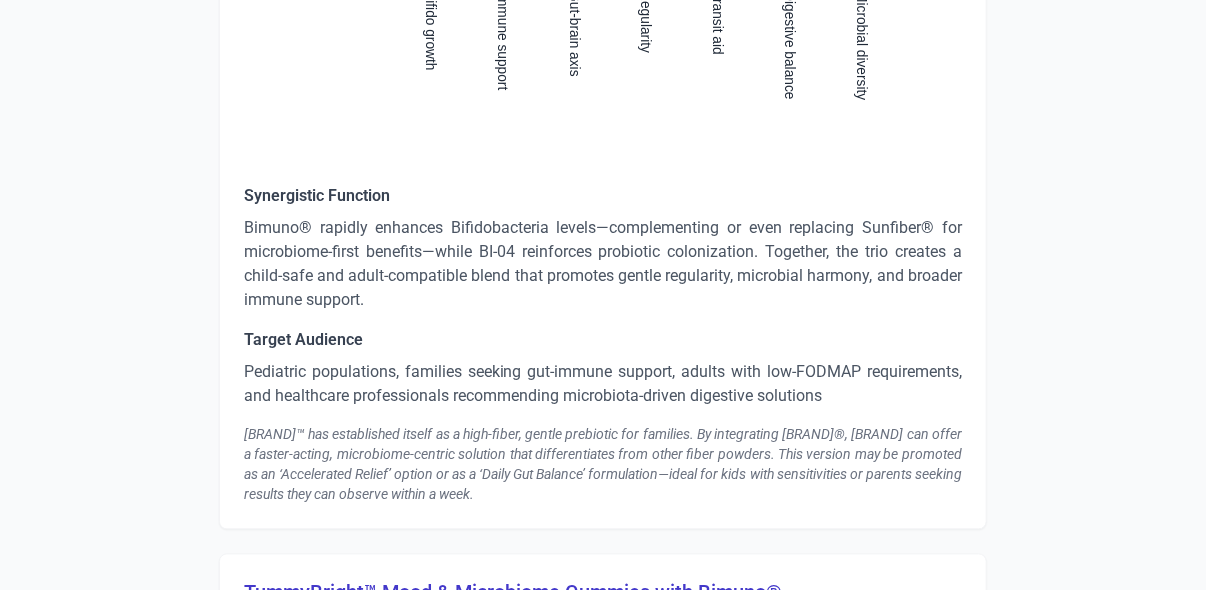 scroll, scrollTop: 4384, scrollLeft: 0, axis: vertical 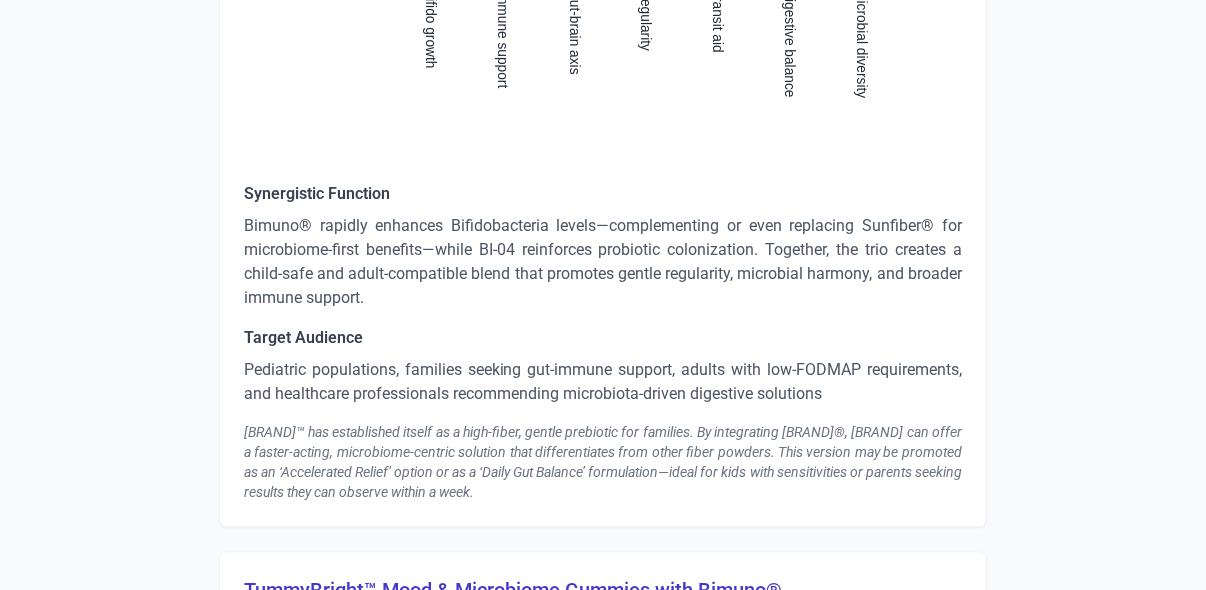 click on "Bimuno® rapidly enhances Bifidobacteria levels—complementing or even replacing Sunfiber® for microbiome-first benefits—while BI-04 reinforces probiotic colonization. Together, the trio creates a child-safe and adult-compatible blend that promotes gentle regularity, microbial harmony, and broader immune support." at bounding box center (603, 263) 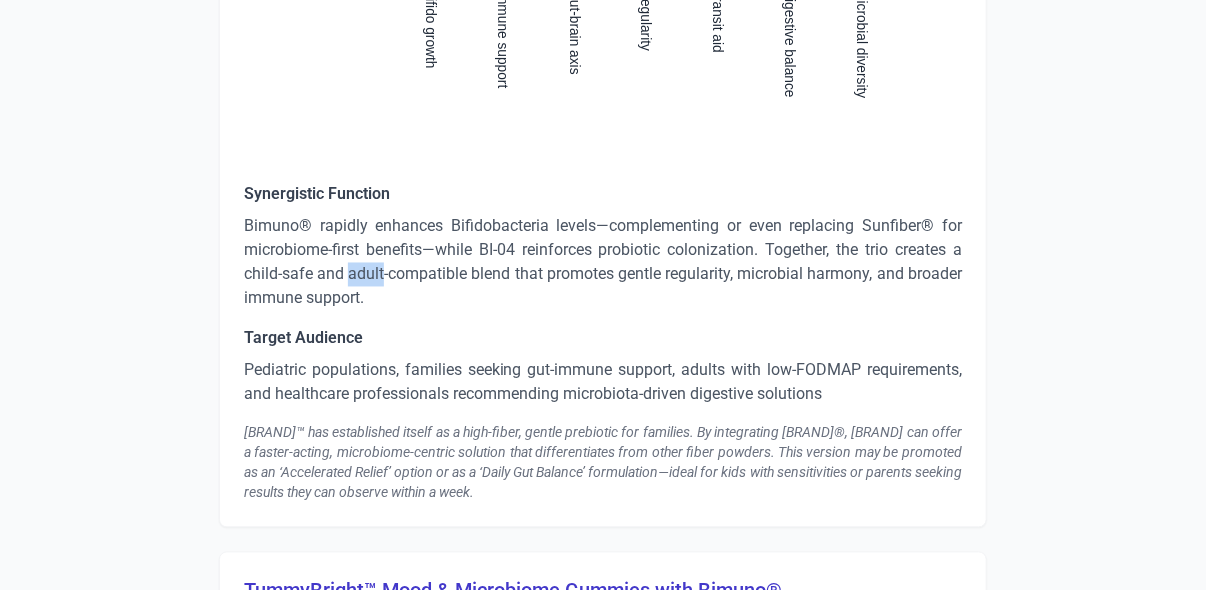 click on "Bimuno® rapidly enhances Bifidobacteria levels—complementing or even replacing Sunfiber® for microbiome-first benefits—while BI-04 reinforces probiotic colonization. Together, the trio creates a child-safe and adult-compatible blend that promotes gentle regularity, microbial harmony, and broader immune support." at bounding box center (603, 263) 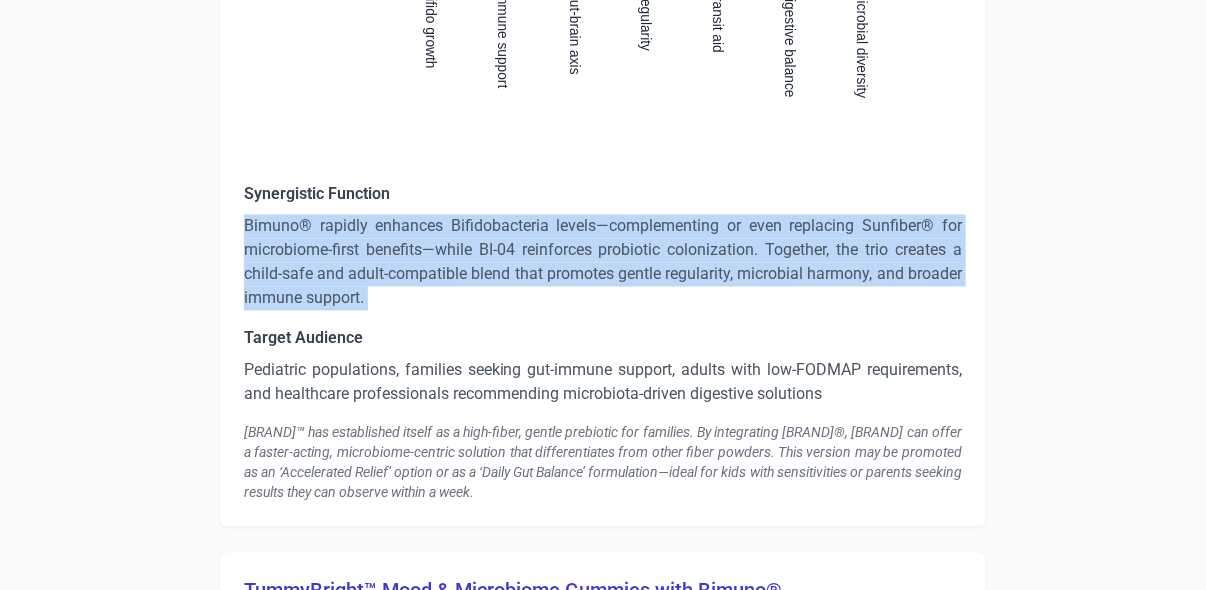 click on "Bimuno® rapidly enhances Bifidobacteria levels—complementing or even replacing Sunfiber® for microbiome-first benefits—while BI-04 reinforces probiotic colonization. Together, the trio creates a child-safe and adult-compatible blend that promotes gentle regularity, microbial harmony, and broader immune support." at bounding box center (603, 263) 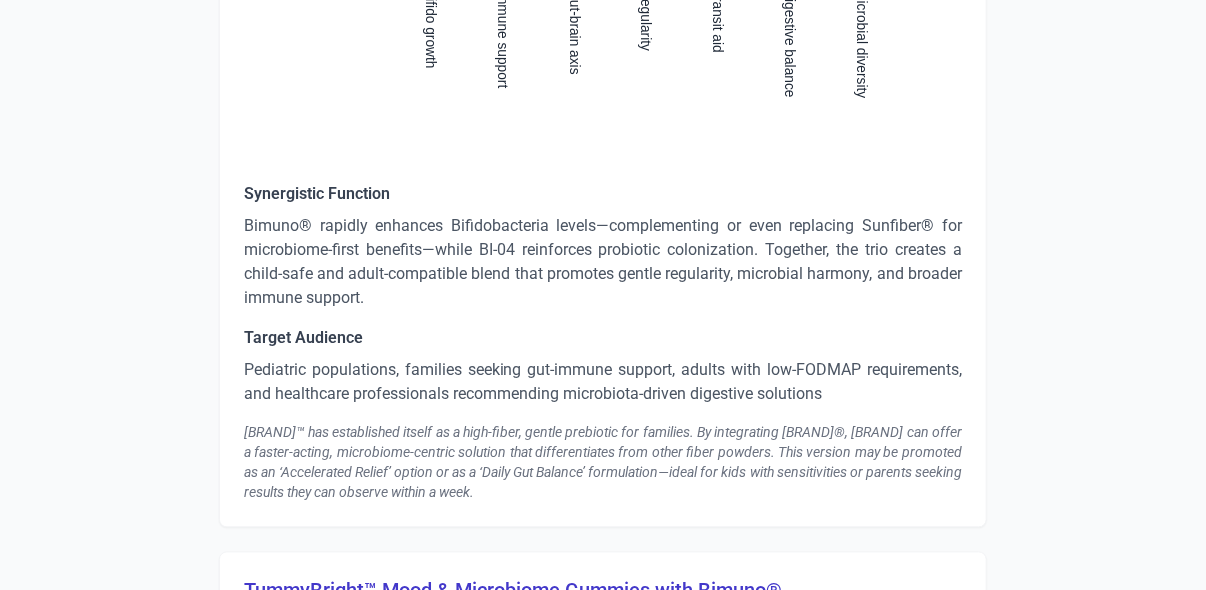 click on "Pediatric populations, families seeking gut-immune support, adults with low-FODMAP requirements, and healthcare professionals recommending microbiota-driven digestive solutions" at bounding box center (603, 383) 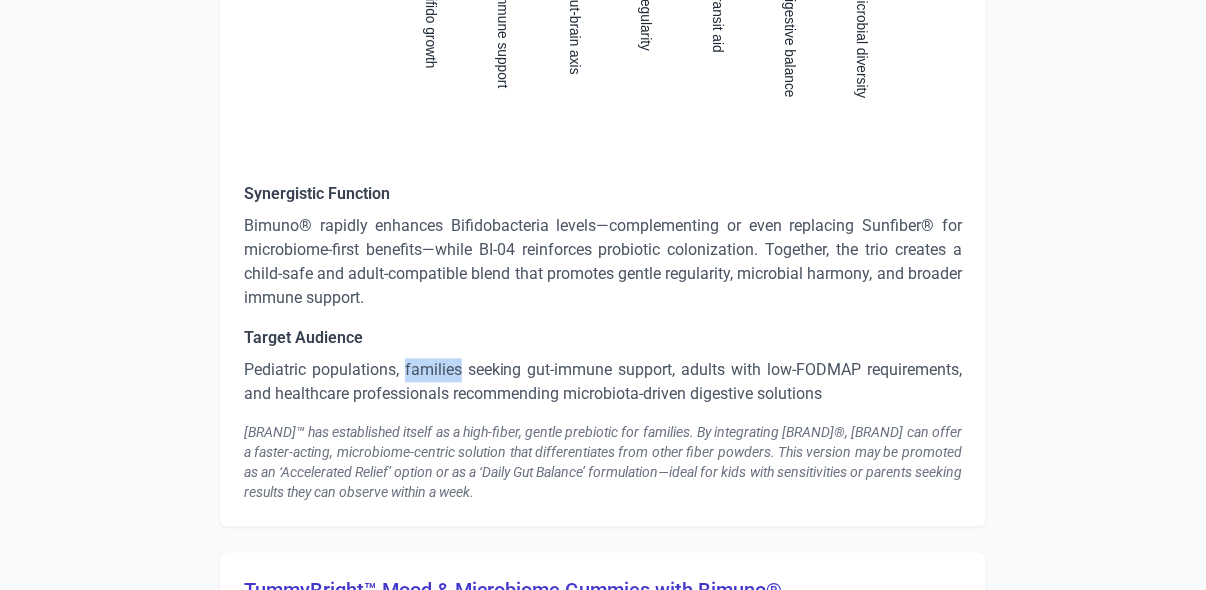 click on "Pediatric populations, families seeking gut-immune support, adults with low-FODMAP requirements, and healthcare professionals recommending microbiota-driven digestive solutions" at bounding box center (603, 383) 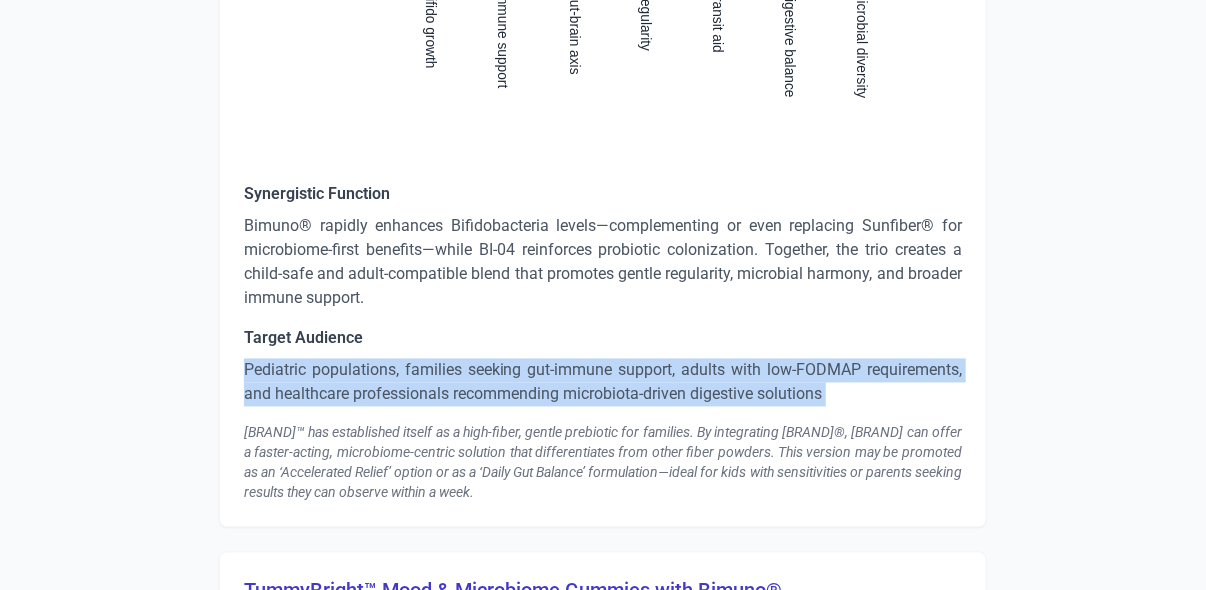 click on "Pediatric populations, families seeking gut-immune support, adults with low-FODMAP requirements, and healthcare professionals recommending microbiota-driven digestive solutions" at bounding box center [603, 383] 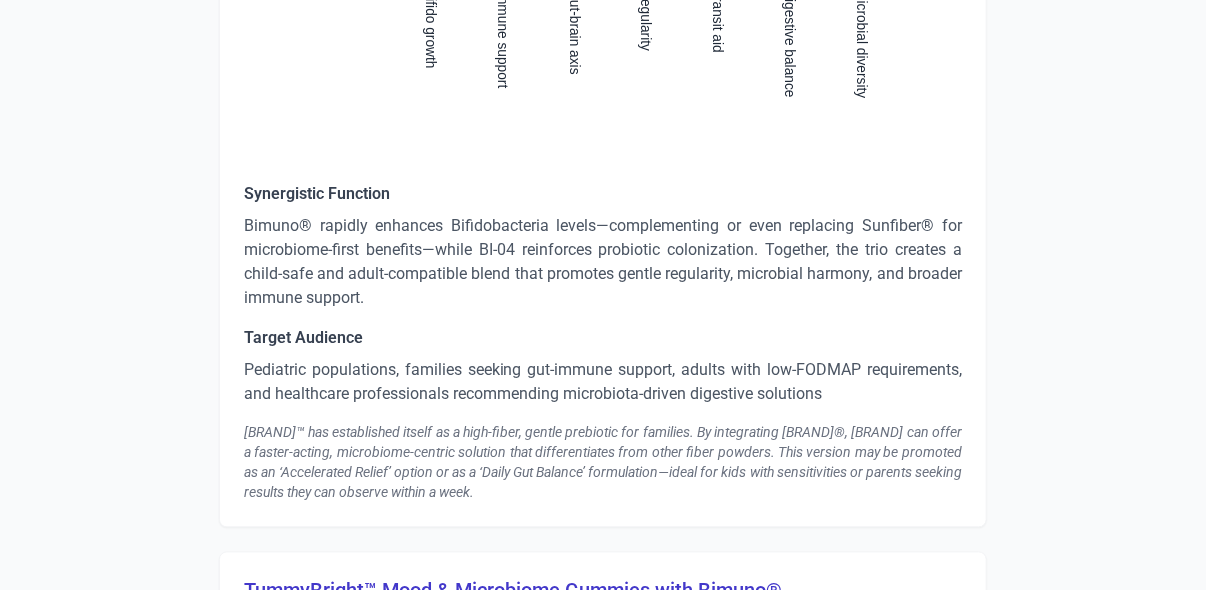 click on "[BRAND]™ has established itself as a high-fiber, gentle prebiotic for families. By integrating [BRAND]®, [BRAND] can offer a faster-acting, microbiome-centric solution that differentiates from other fiber powders. This version may be promoted as an ‘Accelerated Relief’ option or as a ‘Daily Gut Balance’ formulation—ideal for kids with sensitivities or parents seeking results they can observe within a week." at bounding box center [603, 463] 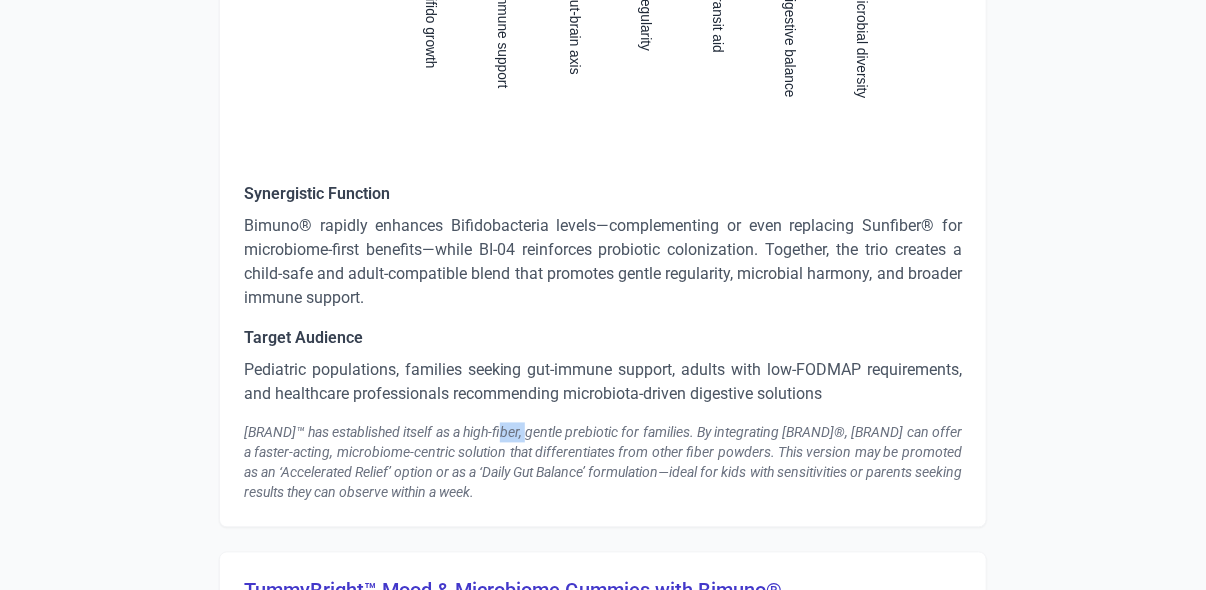 click on "[BRAND]™ has established itself as a high-fiber, gentle prebiotic for families. By integrating [BRAND]®, [BRAND] can offer a faster-acting, microbiome-centric solution that differentiates from other fiber powders. This version may be promoted as an ‘Accelerated Relief’ option or as a ‘Daily Gut Balance’ formulation—ideal for kids with sensitivities or parents seeking results they can observe within a week." at bounding box center (603, 463) 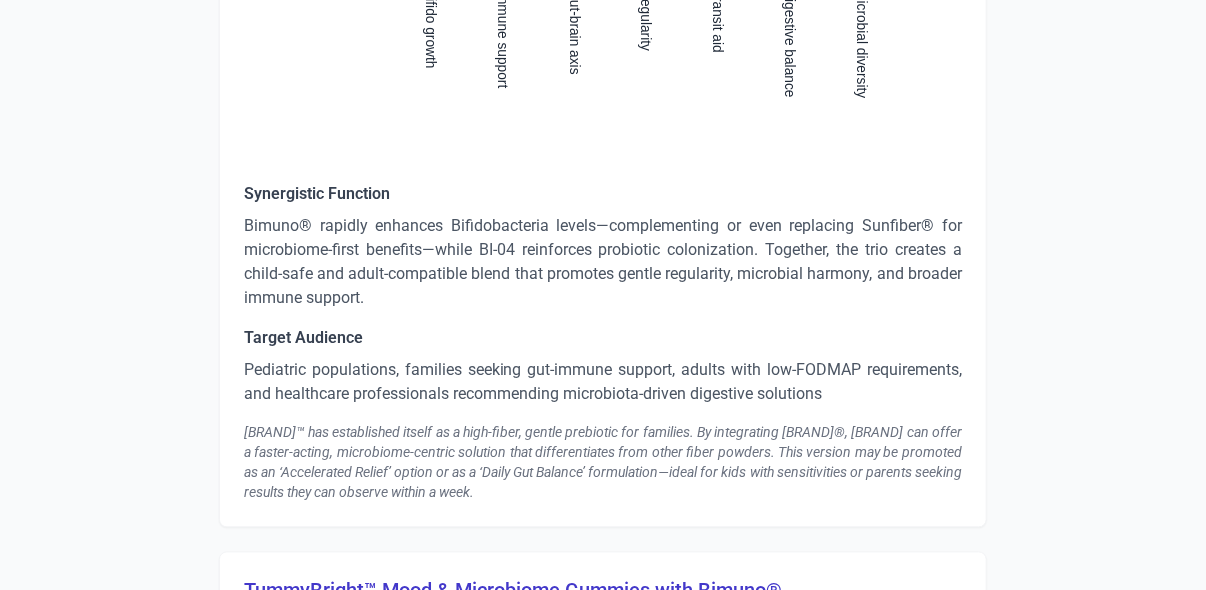 click on "[BRAND]™ has established itself as a high-fiber, gentle prebiotic for families. By integrating [BRAND]®, [BRAND] can offer a faster-acting, microbiome-centric solution that differentiates from other fiber powders. This version may be promoted as an ‘Accelerated Relief’ option or as a ‘Daily Gut Balance’ formulation—ideal for kids with sensitivities or parents seeking results they can observe within a week." at bounding box center [603, 463] 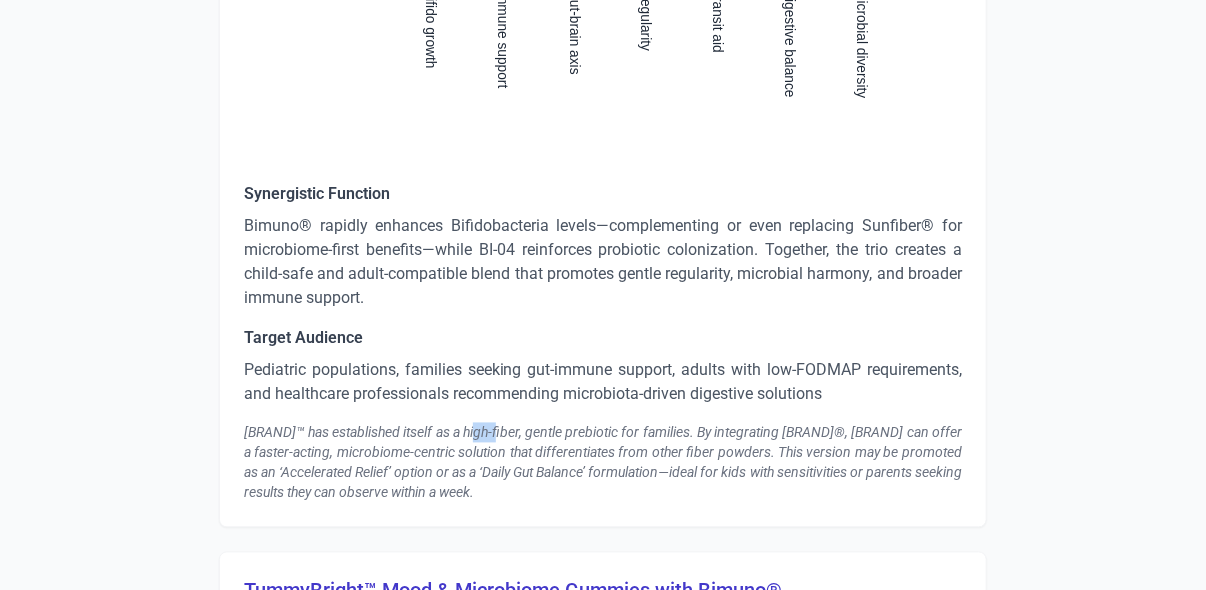 click on "[BRAND]™ has established itself as a high-fiber, gentle prebiotic for families. By integrating [BRAND]®, [BRAND] can offer a faster-acting, microbiome-centric solution that differentiates from other fiber powders. This version may be promoted as an ‘Accelerated Relief’ option or as a ‘Daily Gut Balance’ formulation—ideal for kids with sensitivities or parents seeking results they can observe within a week." at bounding box center (603, 463) 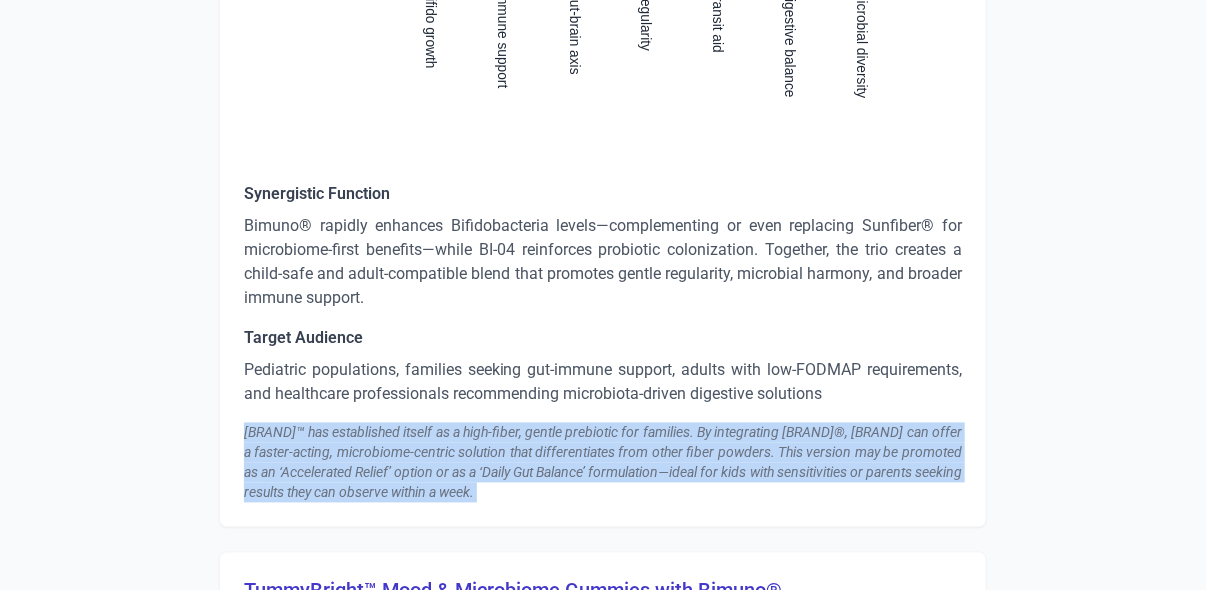 click on "[BRAND]™ has established itself as a high-fiber, gentle prebiotic for families. By integrating [BRAND]®, [BRAND] can offer a faster-acting, microbiome-centric solution that differentiates from other fiber powders. This version may be promoted as an ‘Accelerated Relief’ option or as a ‘Daily Gut Balance’ formulation—ideal for kids with sensitivities or parents seeking results they can observe within a week." at bounding box center (603, 463) 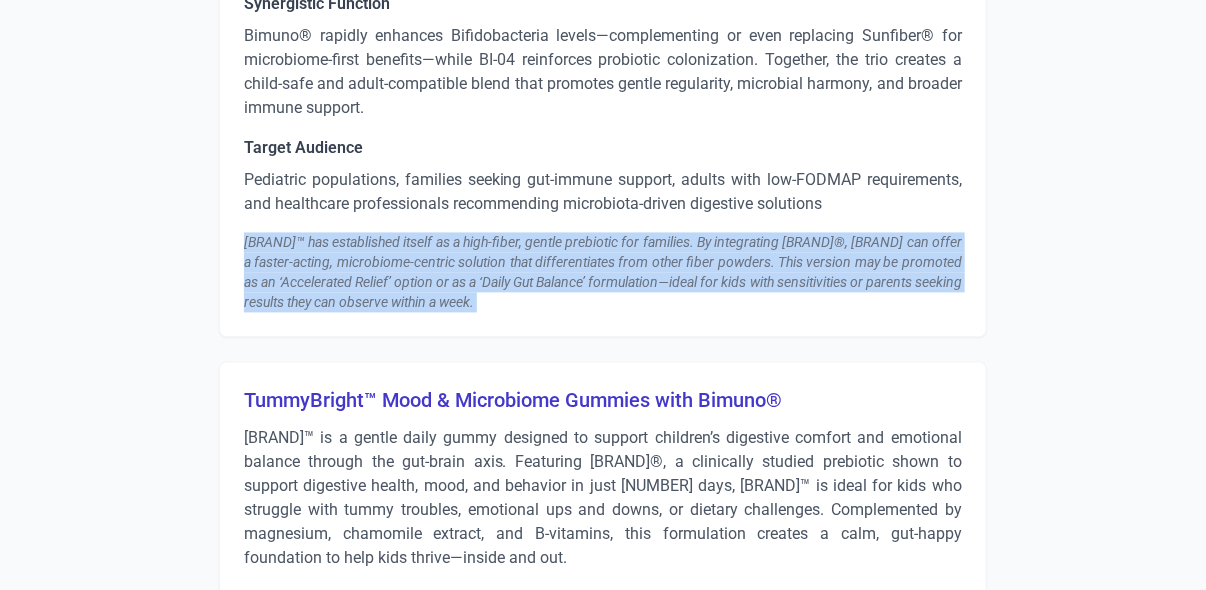 scroll, scrollTop: 4576, scrollLeft: 0, axis: vertical 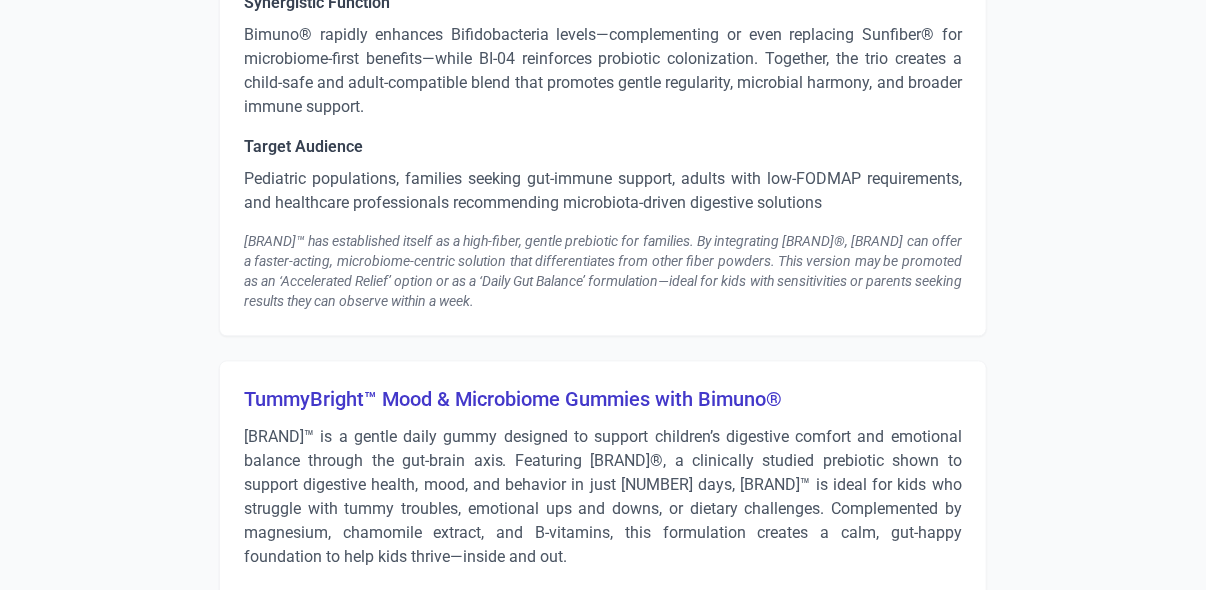 click on "TummyBright™ Mood & Microbiome Gummies with Bimuno®" at bounding box center [603, 399] 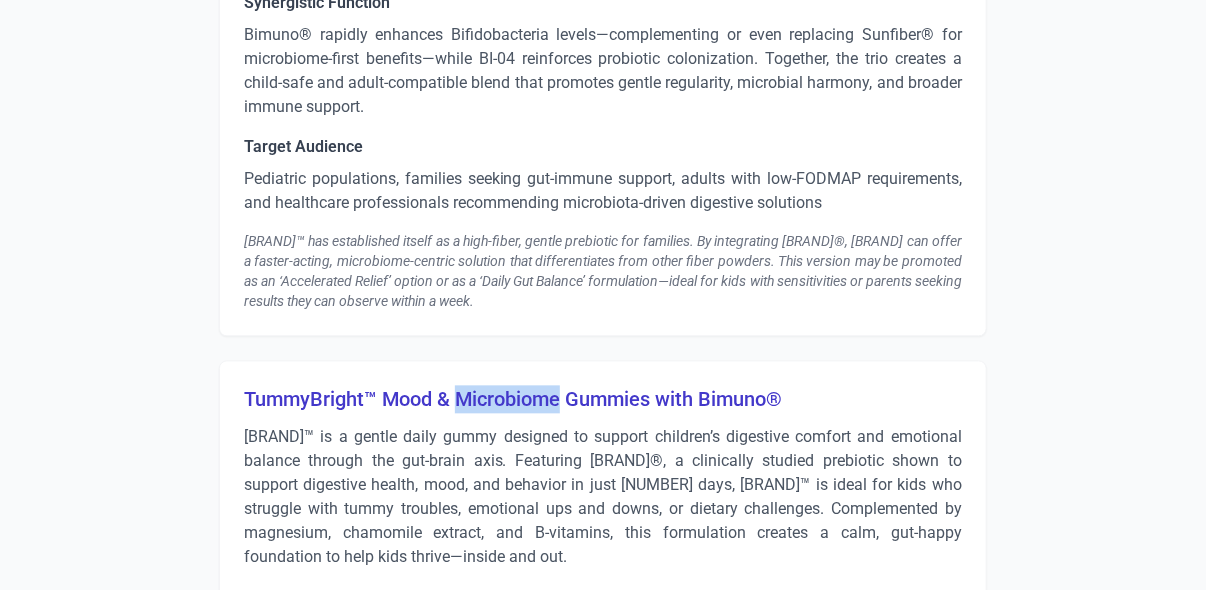 click on "TummyBright™ Mood & Microbiome Gummies with Bimuno®" at bounding box center (603, 399) 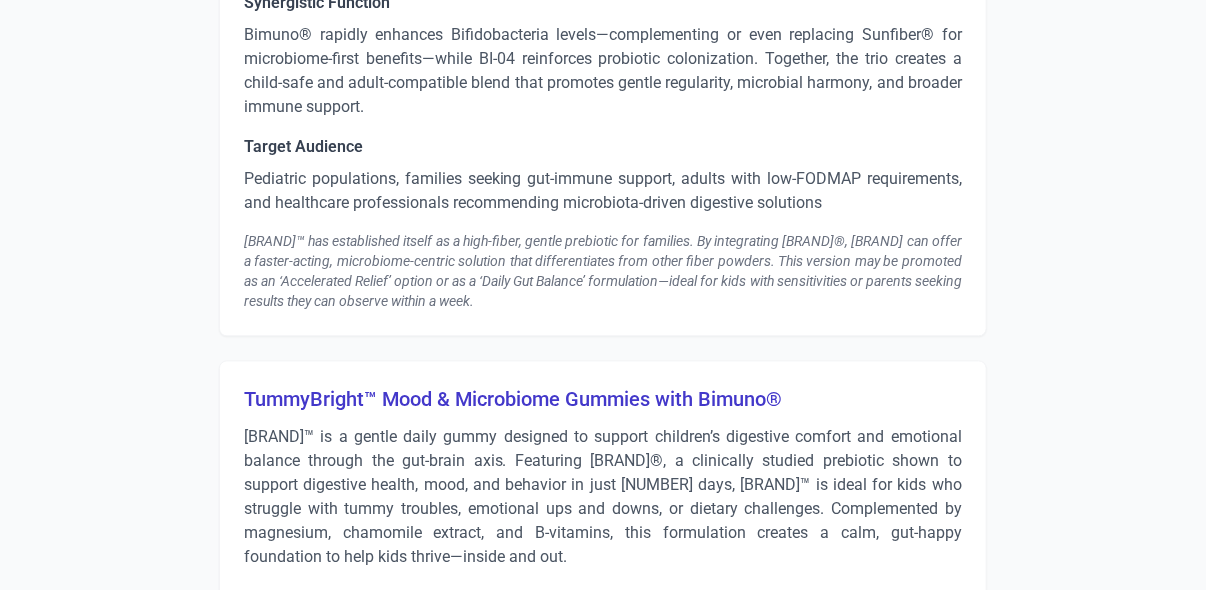 click on "TummyBright™ Mood & Microbiome Gummies with Bimuno®" at bounding box center [603, 399] 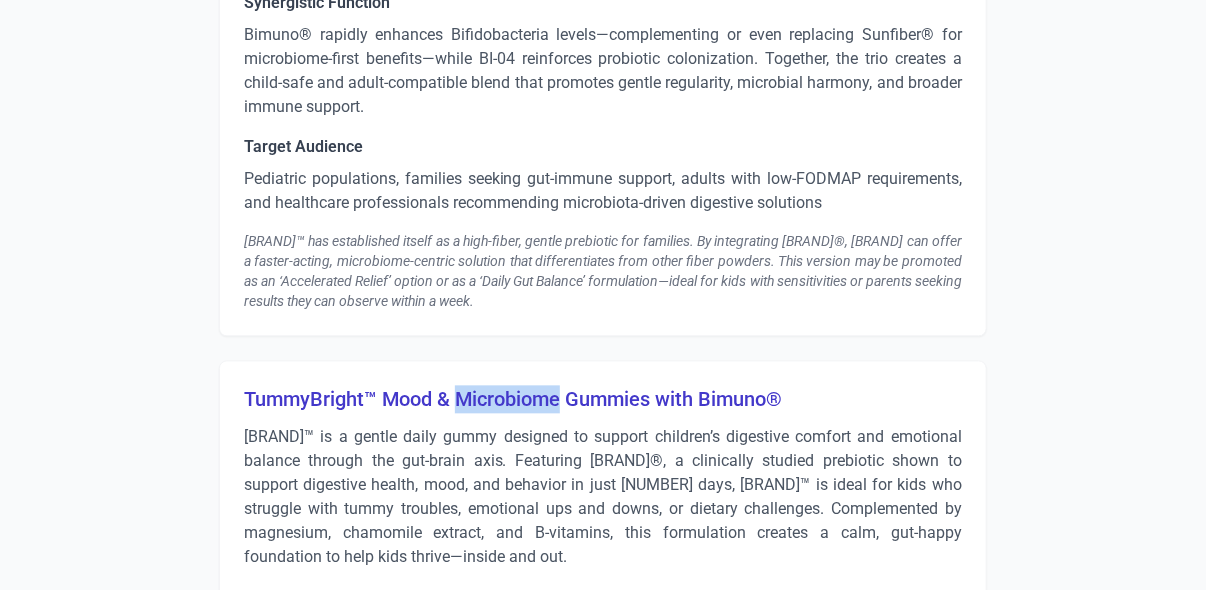 click on "TummyBright™ Mood & Microbiome Gummies with Bimuno®" at bounding box center [603, 399] 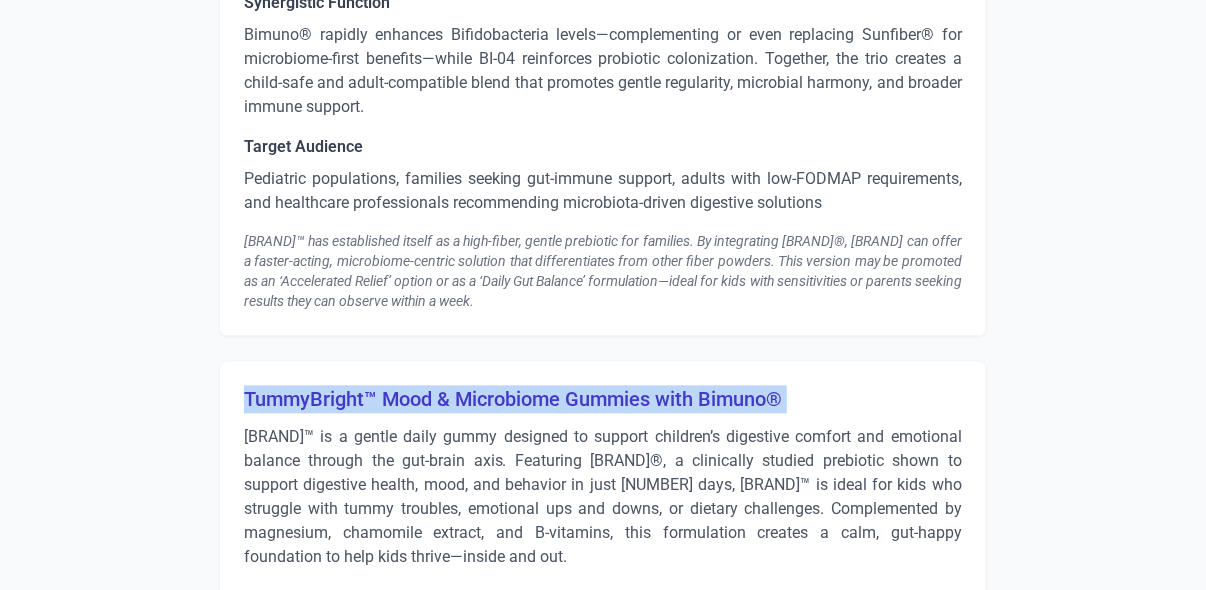 click on "TummyBright™ Mood & Microbiome Gummies with Bimuno®" at bounding box center [603, 399] 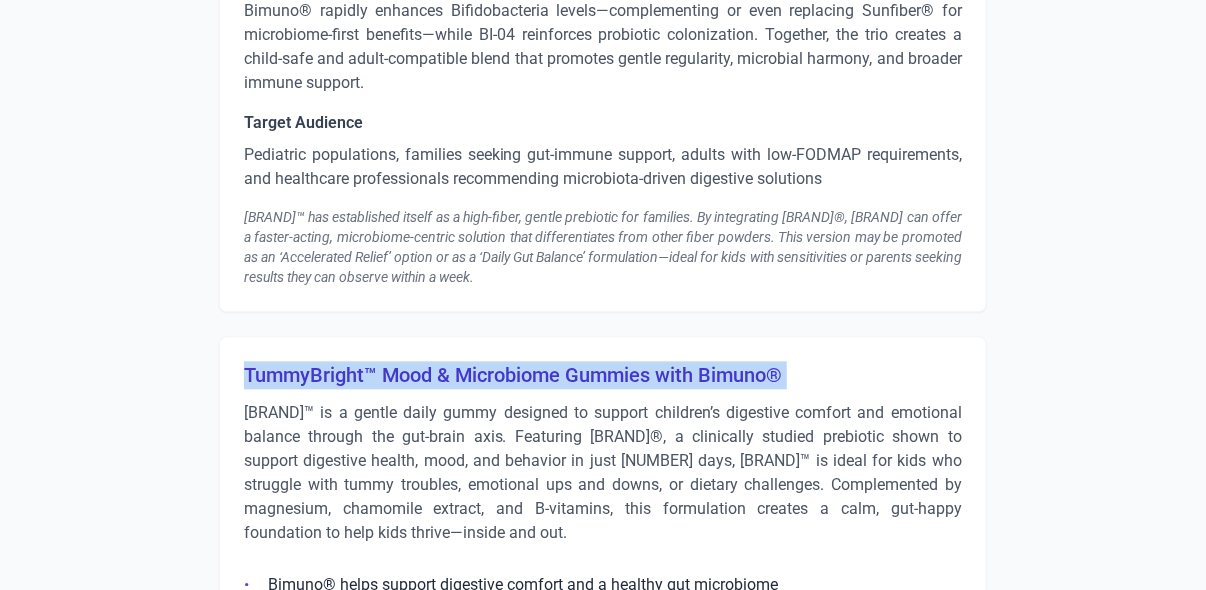scroll, scrollTop: 4640, scrollLeft: 0, axis: vertical 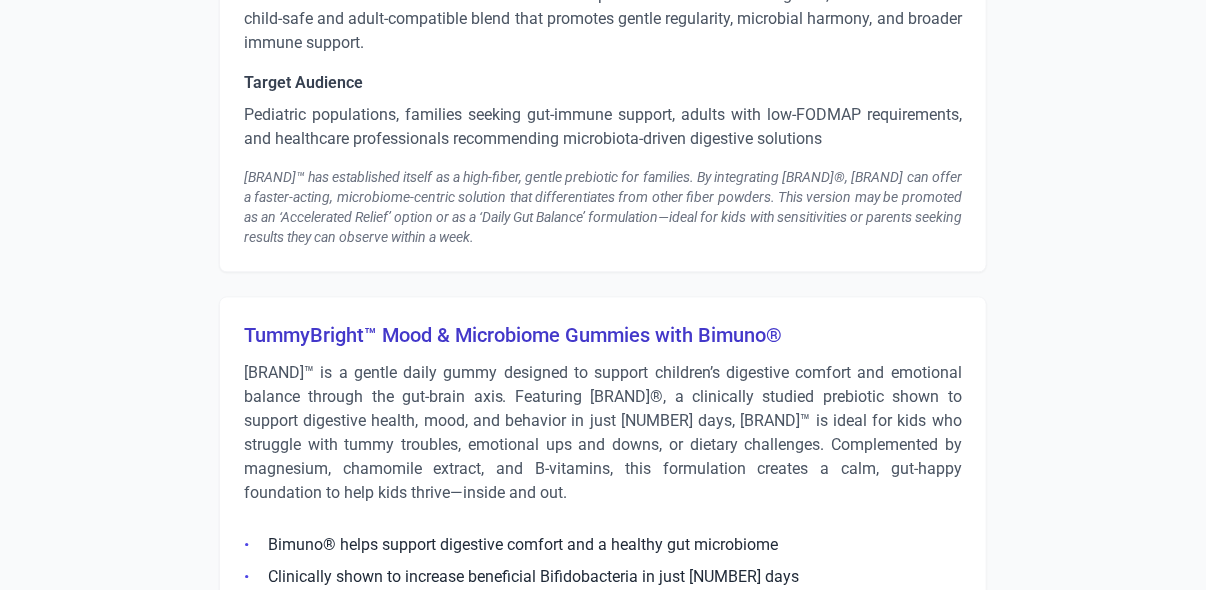 click on "[BRAND]™ is a gentle daily gummy designed to support children’s digestive comfort and emotional balance through the gut-brain axis. Featuring [BRAND]®, a clinically studied prebiotic shown to support digestive health, mood, and behavior in just [NUMBER] days, [BRAND]™ is ideal for kids who struggle with tummy troubles, emotional ups and downs, or dietary challenges. Complemented by magnesium, chamomile extract, and B-vitamins, this formulation creates a calm, gut-happy foundation to help kids thrive—inside and out." at bounding box center [603, 433] 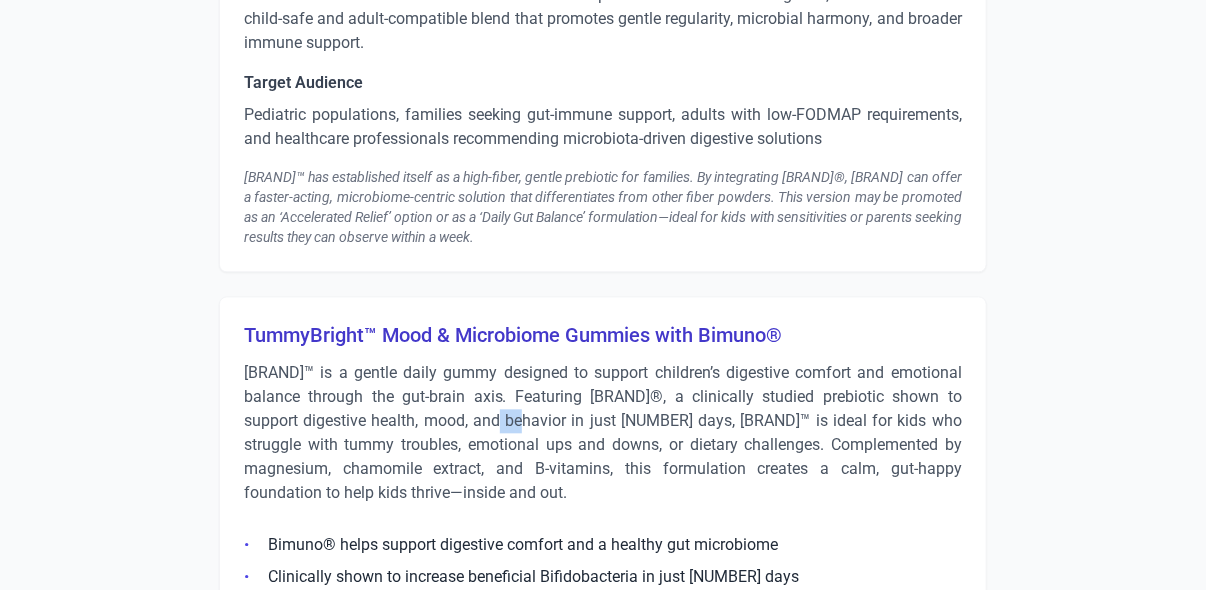 click on "[BRAND]™ is a gentle daily gummy designed to support children’s digestive comfort and emotional balance through the gut-brain axis. Featuring [BRAND]®, a clinically studied prebiotic shown to support digestive health, mood, and behavior in just [NUMBER] days, [BRAND]™ is ideal for kids who struggle with tummy troubles, emotional ups and downs, or dietary challenges. Complemented by magnesium, chamomile extract, and B-vitamins, this formulation creates a calm, gut-happy foundation to help kids thrive—inside and out." at bounding box center (603, 433) 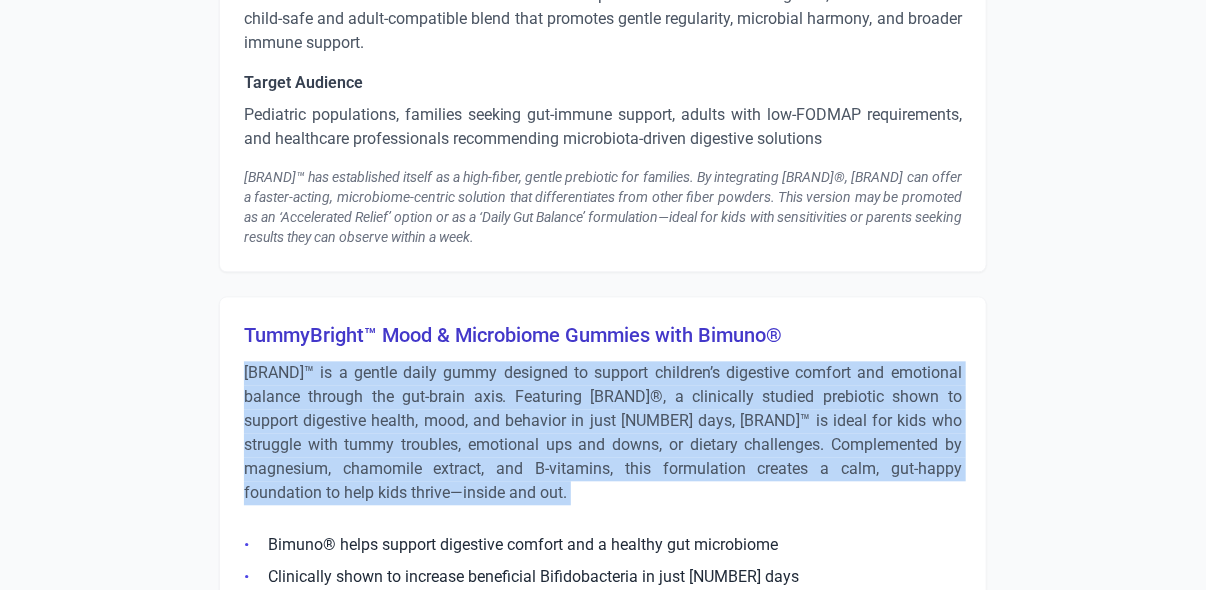 click on "[BRAND]™ is a gentle daily gummy designed to support children’s digestive comfort and emotional balance through the gut-brain axis. Featuring [BRAND]®, a clinically studied prebiotic shown to support digestive health, mood, and behavior in just [NUMBER] days, [BRAND]™ is ideal for kids who struggle with tummy troubles, emotional ups and downs, or dietary challenges. Complemented by magnesium, chamomile extract, and B-vitamins, this formulation creates a calm, gut-happy foundation to help kids thrive—inside and out." at bounding box center (603, 433) 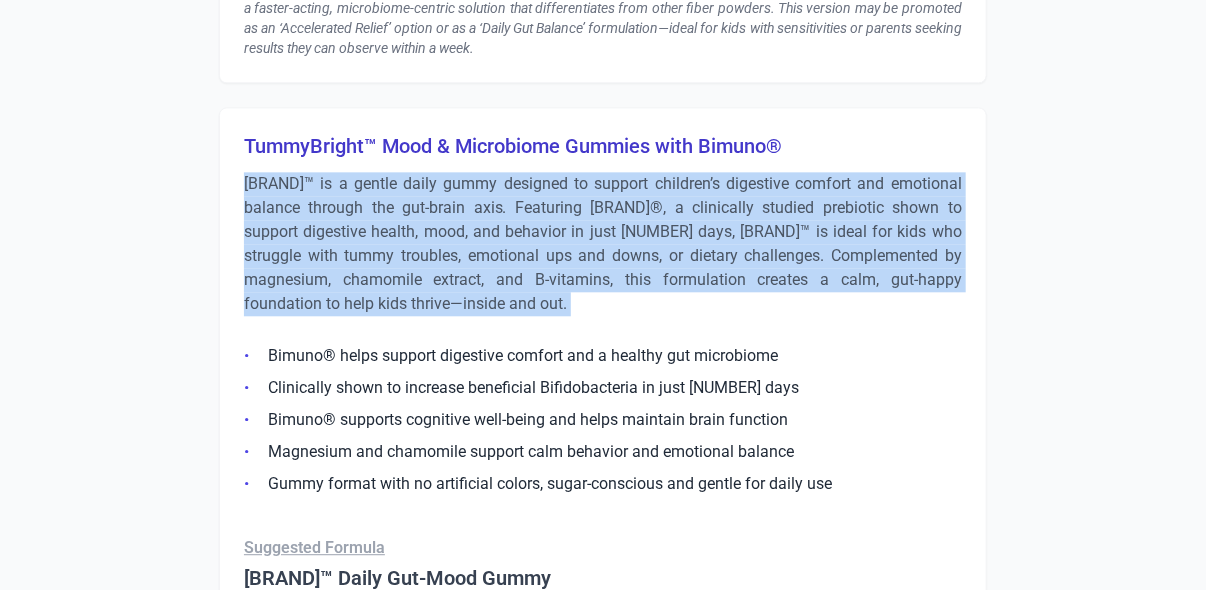 scroll, scrollTop: 4980, scrollLeft: 0, axis: vertical 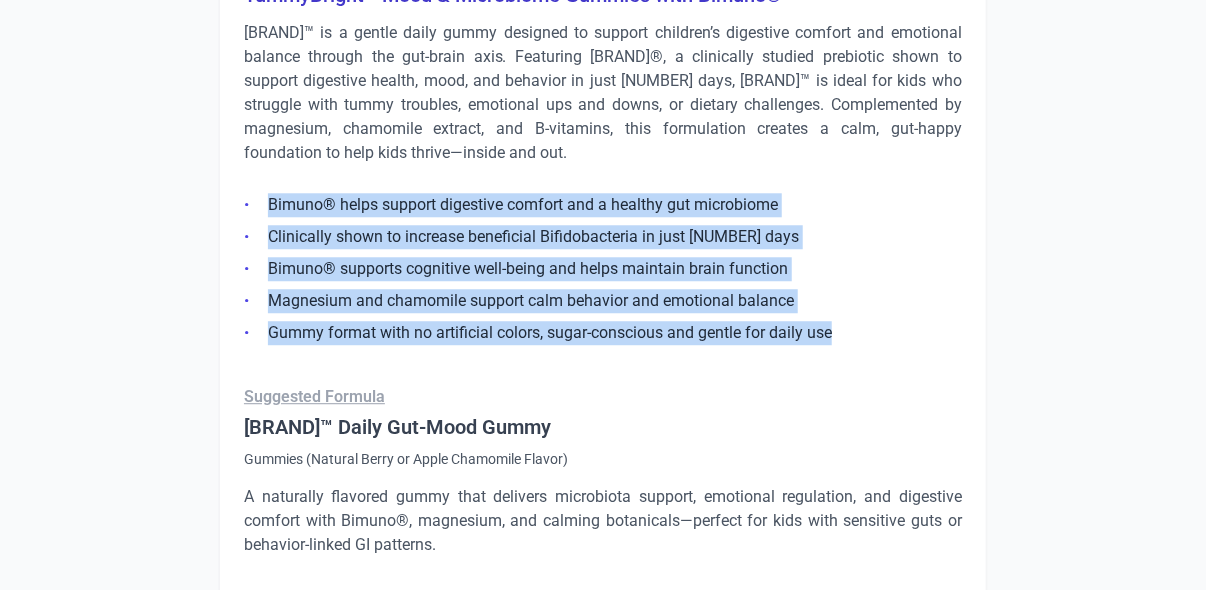 drag, startPoint x: 836, startPoint y: 330, endPoint x: 245, endPoint y: 203, distance: 604.4915 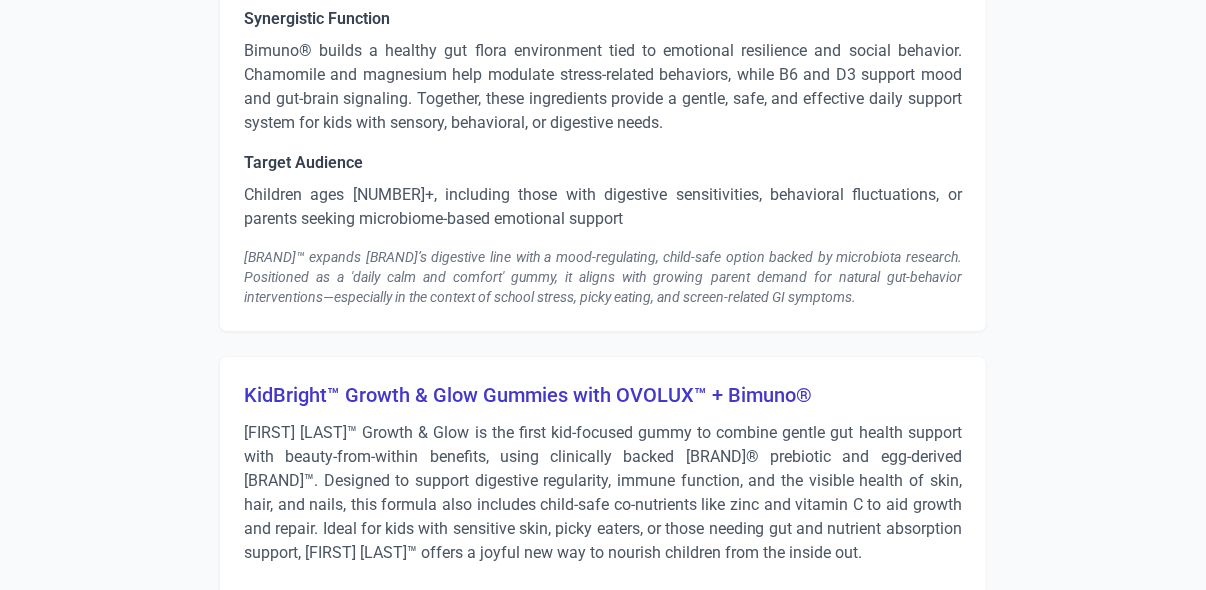 scroll, scrollTop: 5941, scrollLeft: 0, axis: vertical 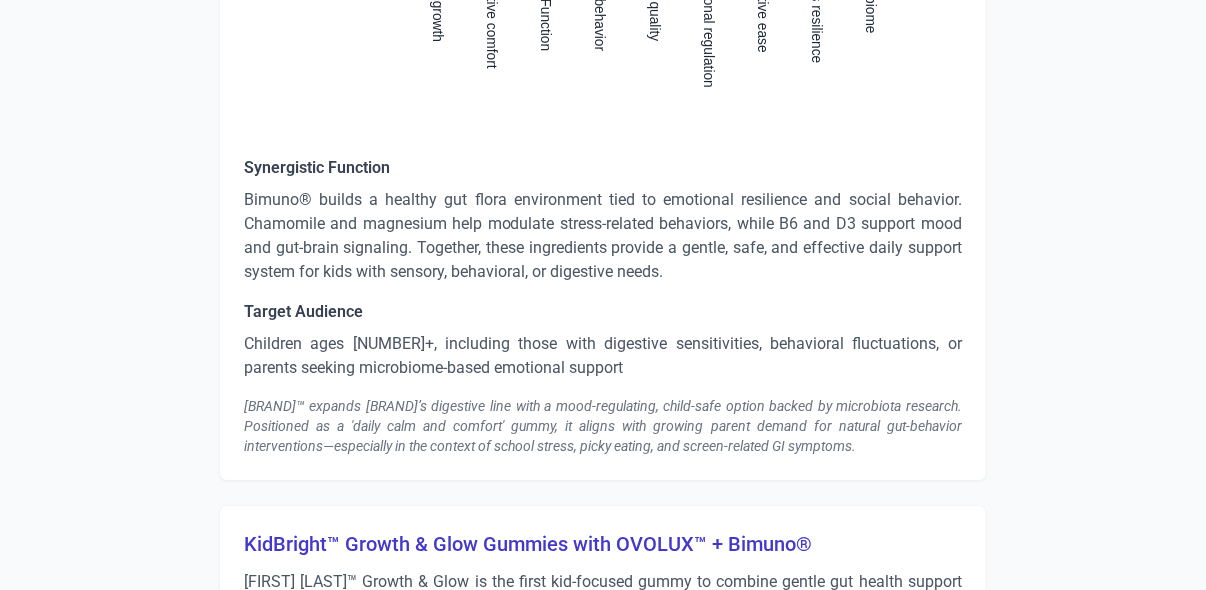 click on "Bimuno® builds a healthy gut flora environment tied to emotional resilience and social behavior. Chamomile and magnesium help modulate stress-related behaviors, while B6 and D3 support mood and gut-brain signaling. Together, these ingredients provide a gentle, safe, and effective daily support system for kids with sensory, behavioral, or digestive needs." at bounding box center (603, 236) 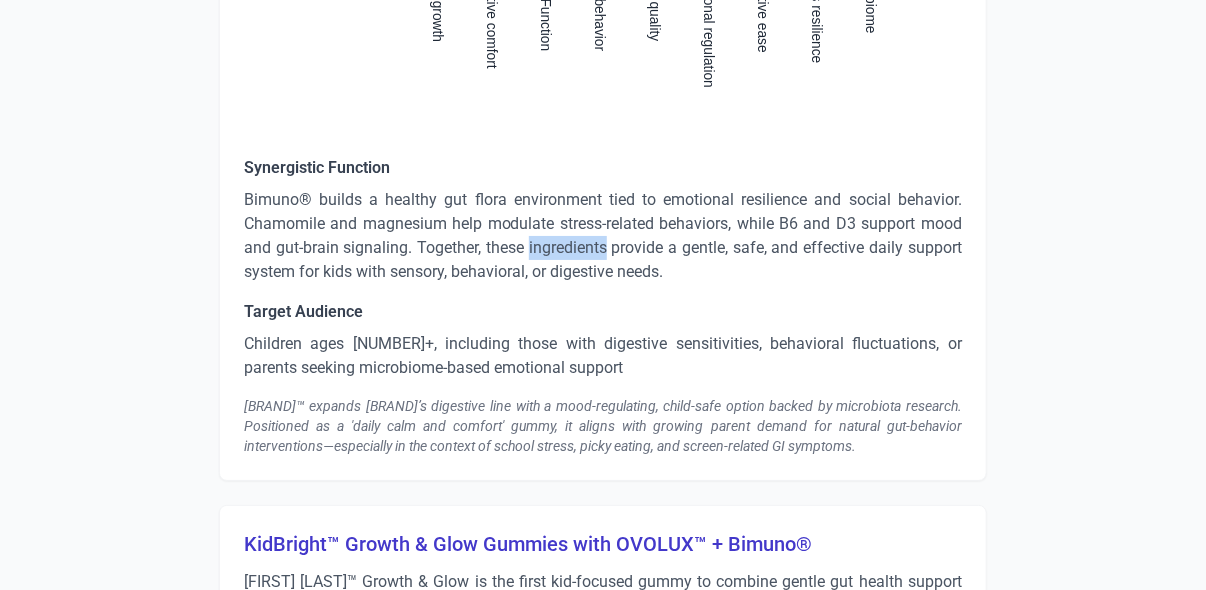 click on "Bimuno® builds a healthy gut flora environment tied to emotional resilience and social behavior. Chamomile and magnesium help modulate stress-related behaviors, while B6 and D3 support mood and gut-brain signaling. Together, these ingredients provide a gentle, safe, and effective daily support system for kids with sensory, behavioral, or digestive needs." at bounding box center [603, 236] 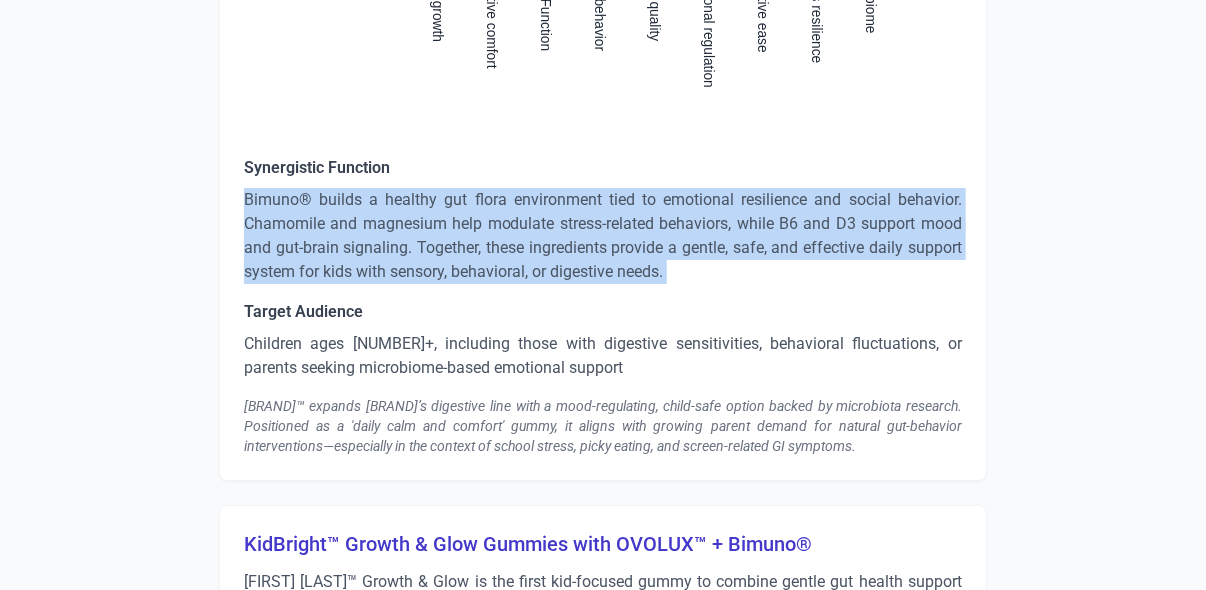 click on "Bimuno® builds a healthy gut flora environment tied to emotional resilience and social behavior. Chamomile and magnesium help modulate stress-related behaviors, while B6 and D3 support mood and gut-brain signaling. Together, these ingredients provide a gentle, safe, and effective daily support system for kids with sensory, behavioral, or digestive needs." at bounding box center (603, 236) 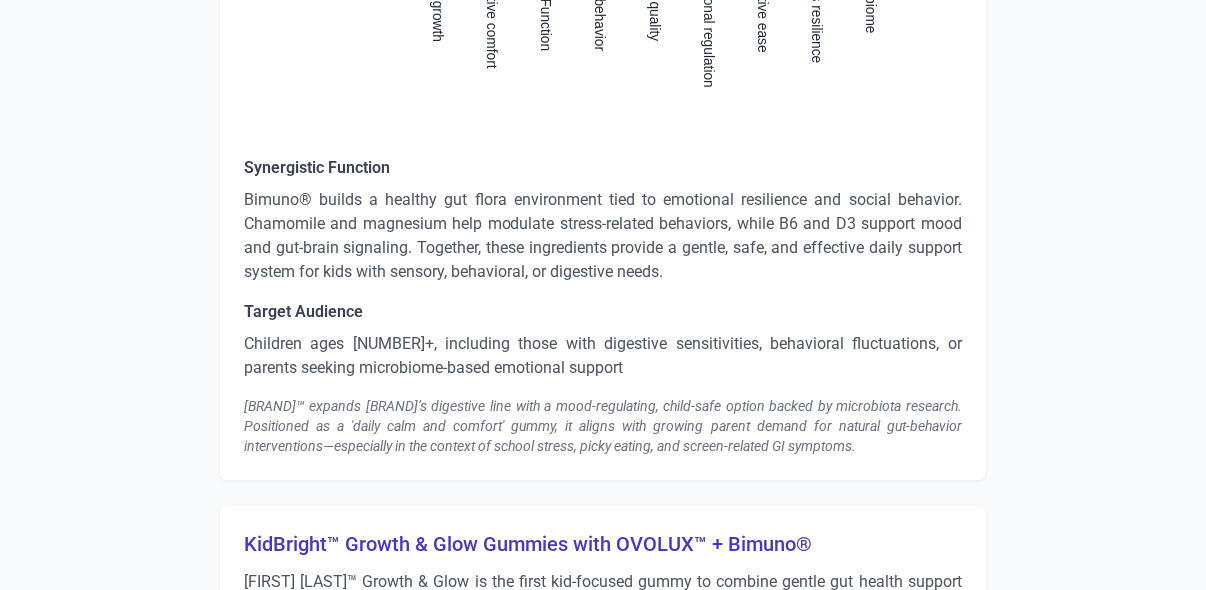 click on "Children ages [NUMBER]+, including those with digestive sensitivities, behavioral fluctuations, or parents seeking microbiome-based emotional support" at bounding box center (603, 356) 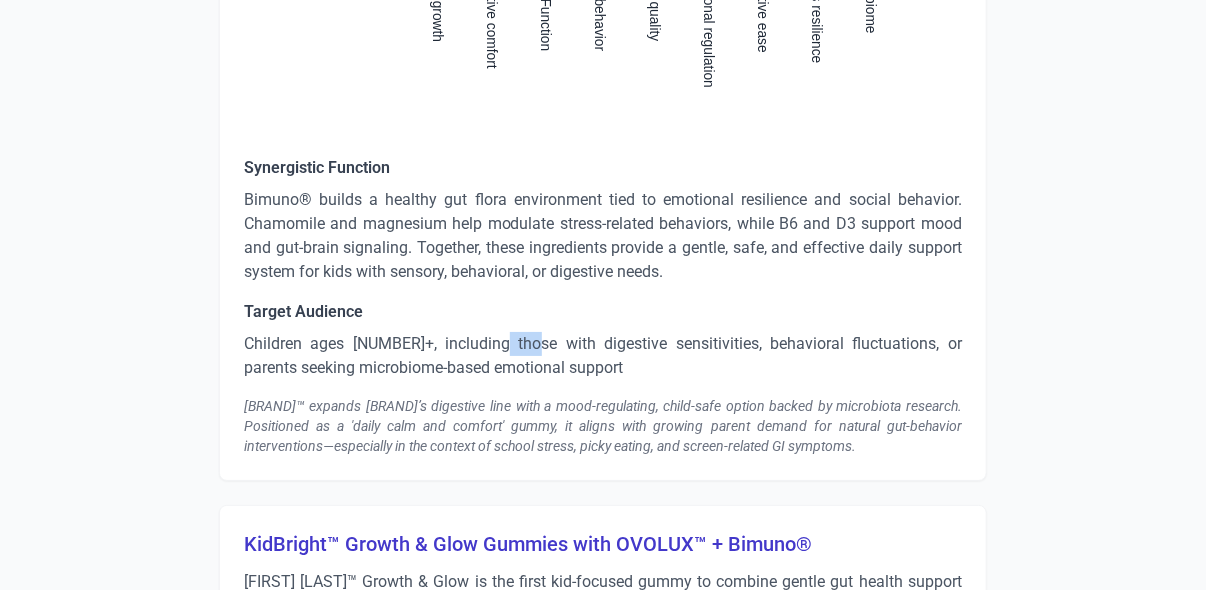 click on "Children ages [NUMBER]+, including those with digestive sensitivities, behavioral fluctuations, or parents seeking microbiome-based emotional support" at bounding box center (603, 356) 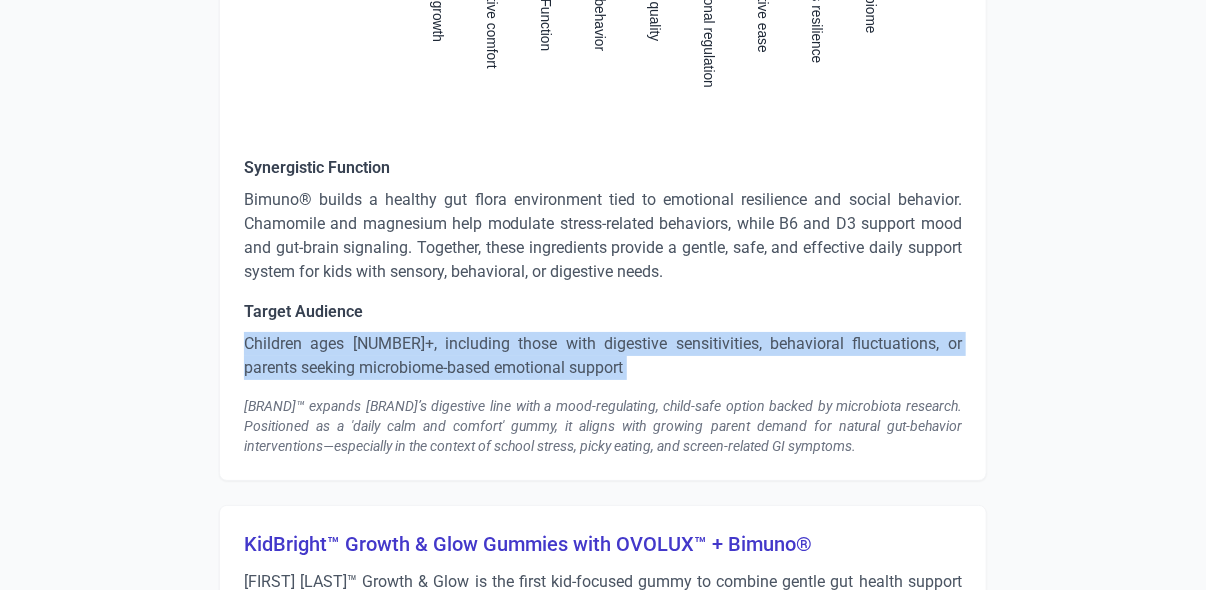 click on "Children ages [NUMBER]+, including those with digestive sensitivities, behavioral fluctuations, or parents seeking microbiome-based emotional support" at bounding box center (603, 356) 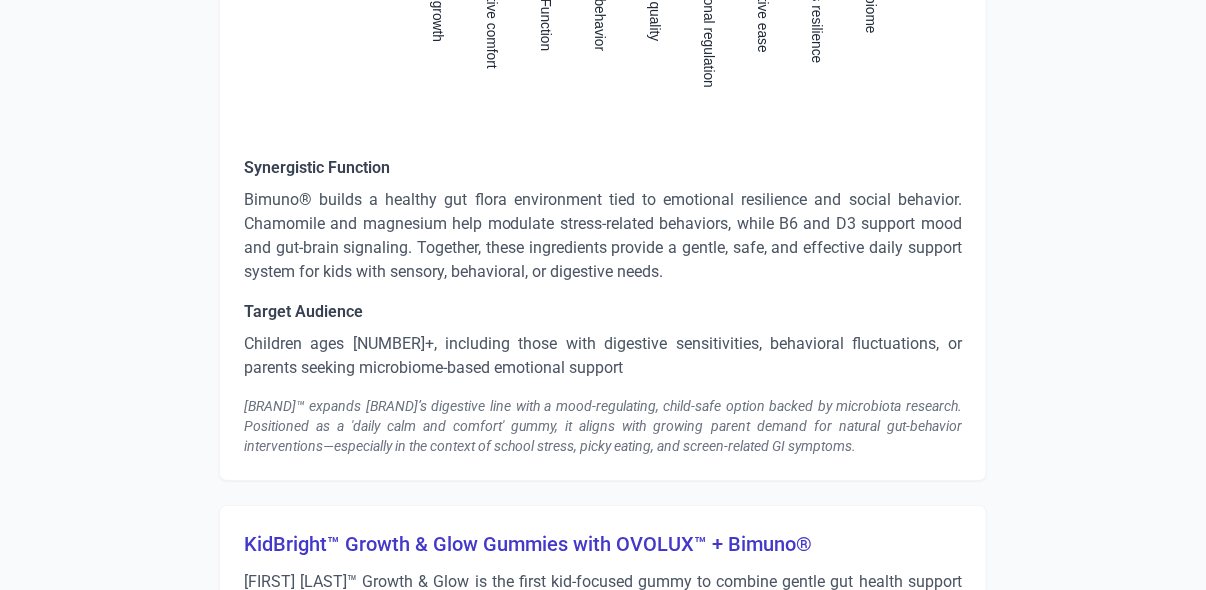 click on "[BRAND]™ expands [BRAND]’s digestive line with a mood-regulating, child-safe option backed by microbiota research. Positioned as a 'daily calm and comfort' gummy, it aligns with growing parent demand for natural gut-behavior interventions—especially in the context of school stress, picky eating, and screen-related GI symptoms." at bounding box center [603, 426] 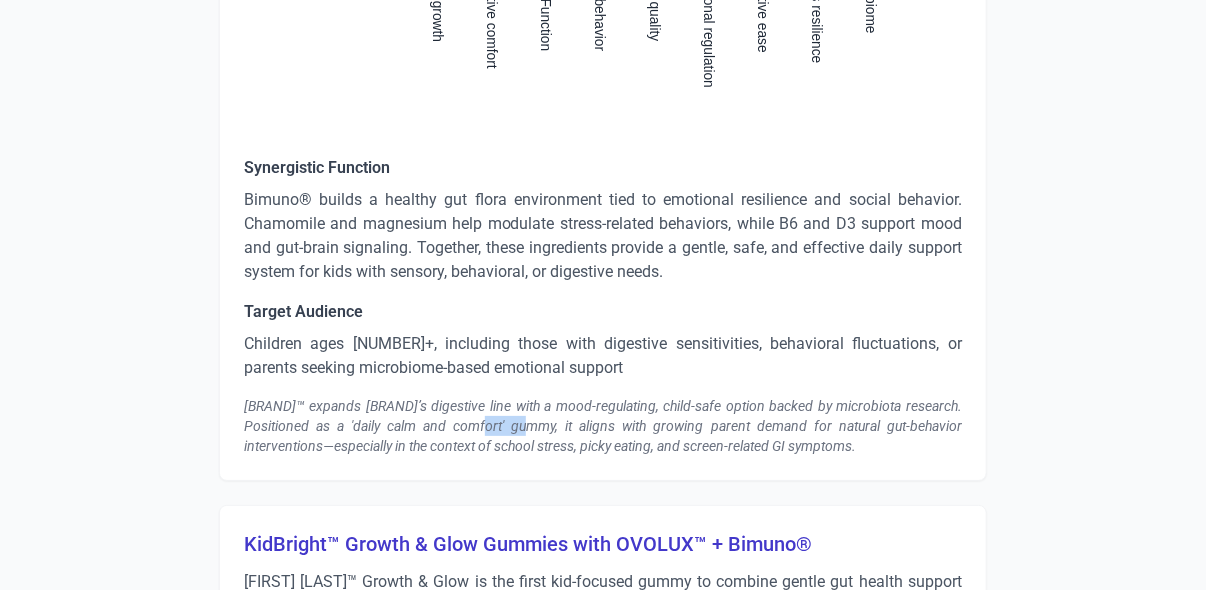 click on "[BRAND]™ expands [BRAND]’s digestive line with a mood-regulating, child-safe option backed by microbiota research. Positioned as a 'daily calm and comfort' gummy, it aligns with growing parent demand for natural gut-behavior interventions—especially in the context of school stress, picky eating, and screen-related GI symptoms." at bounding box center [603, 426] 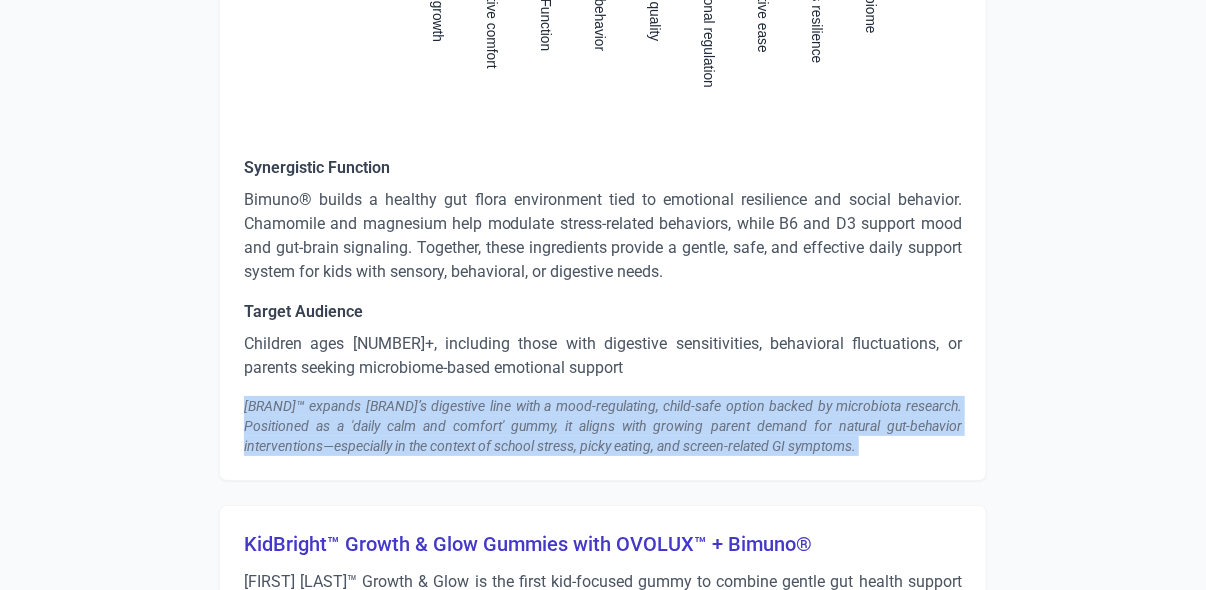 click on "[BRAND]™ expands [BRAND]’s digestive line with a mood-regulating, child-safe option backed by microbiota research. Positioned as a 'daily calm and comfort' gummy, it aligns with growing parent demand for natural gut-behavior interventions—especially in the context of school stress, picky eating, and screen-related GI symptoms." at bounding box center [603, 426] 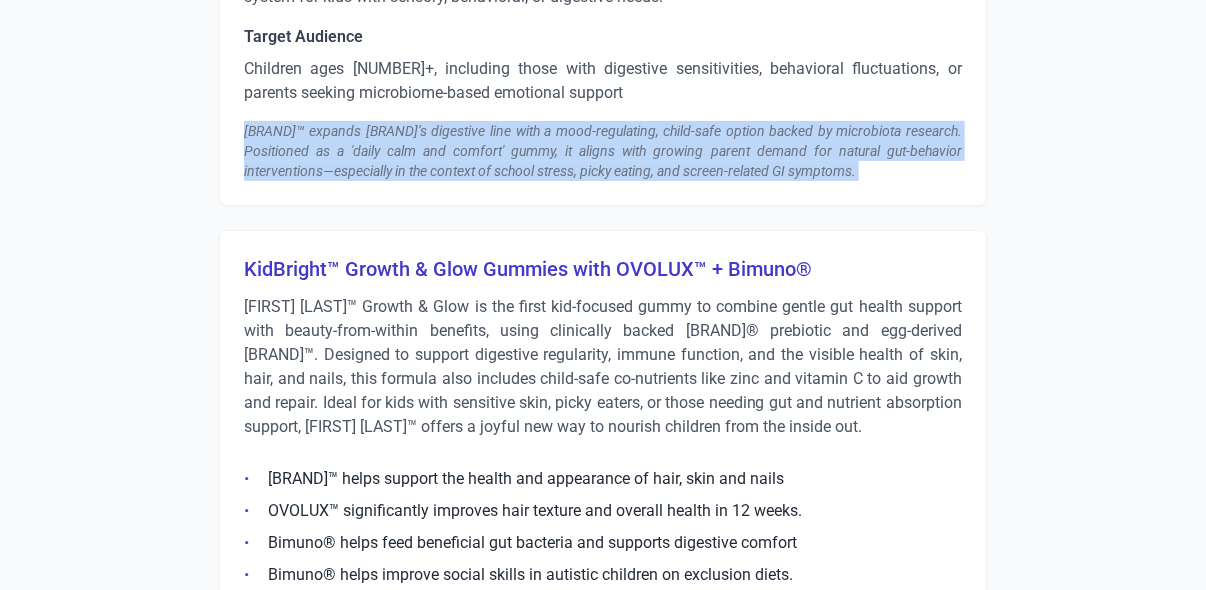 scroll, scrollTop: 6228, scrollLeft: 0, axis: vertical 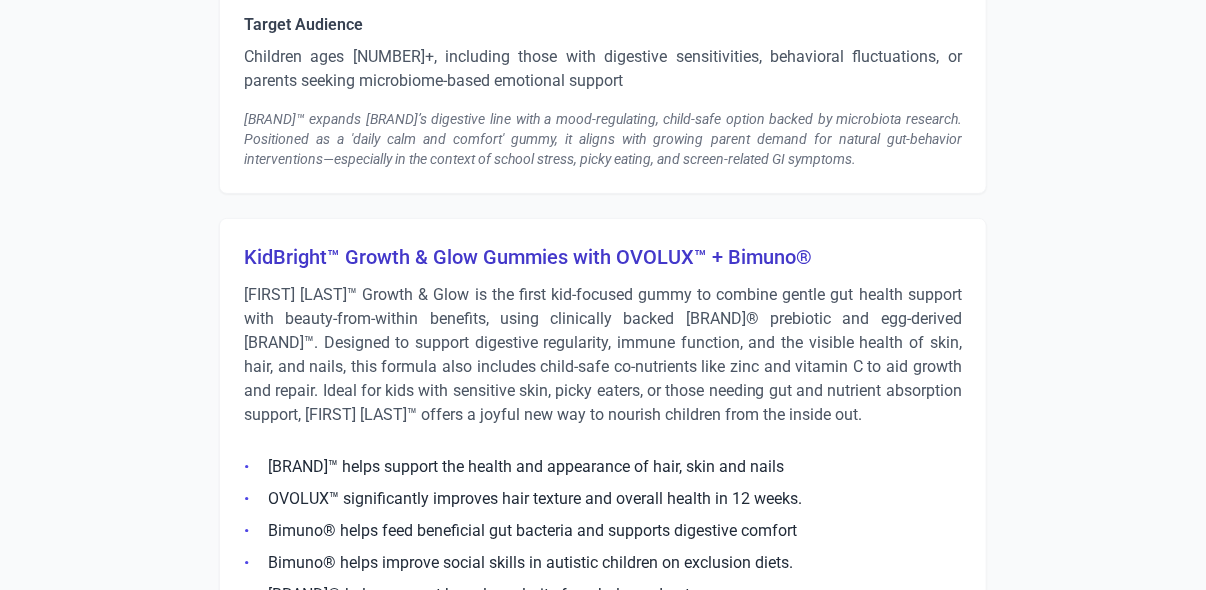 click on "KidBright™ Growth & Glow Gummies with OVOLUX™ + Bimuno®" at bounding box center (603, 257) 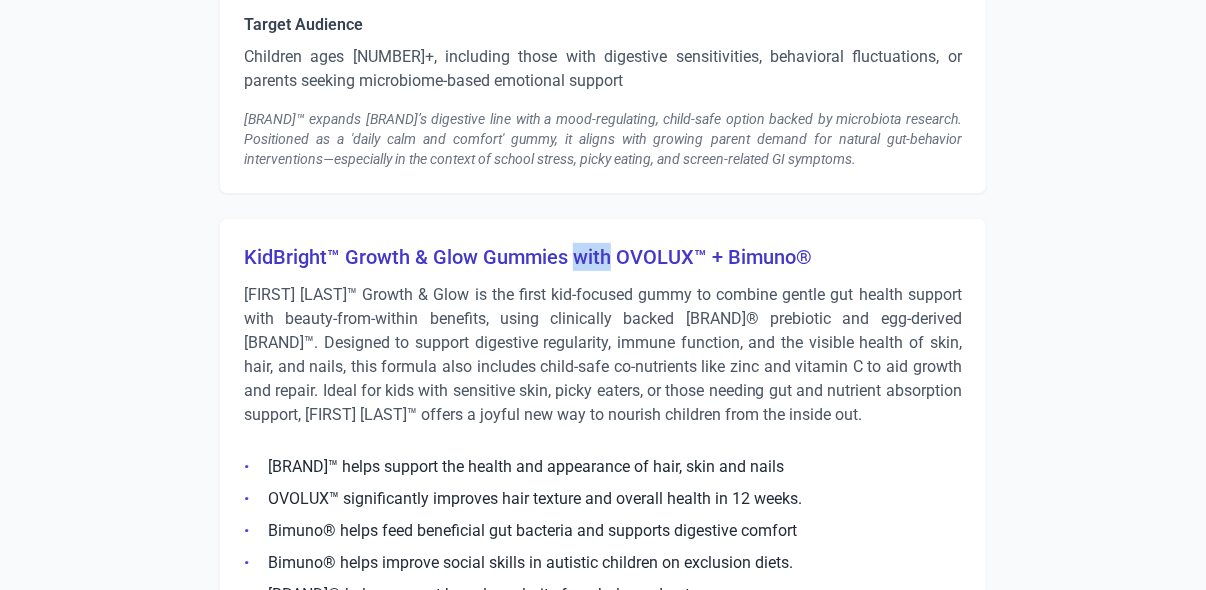 click on "KidBright™ Growth & Glow Gummies with OVOLUX™ + Bimuno®" at bounding box center [603, 257] 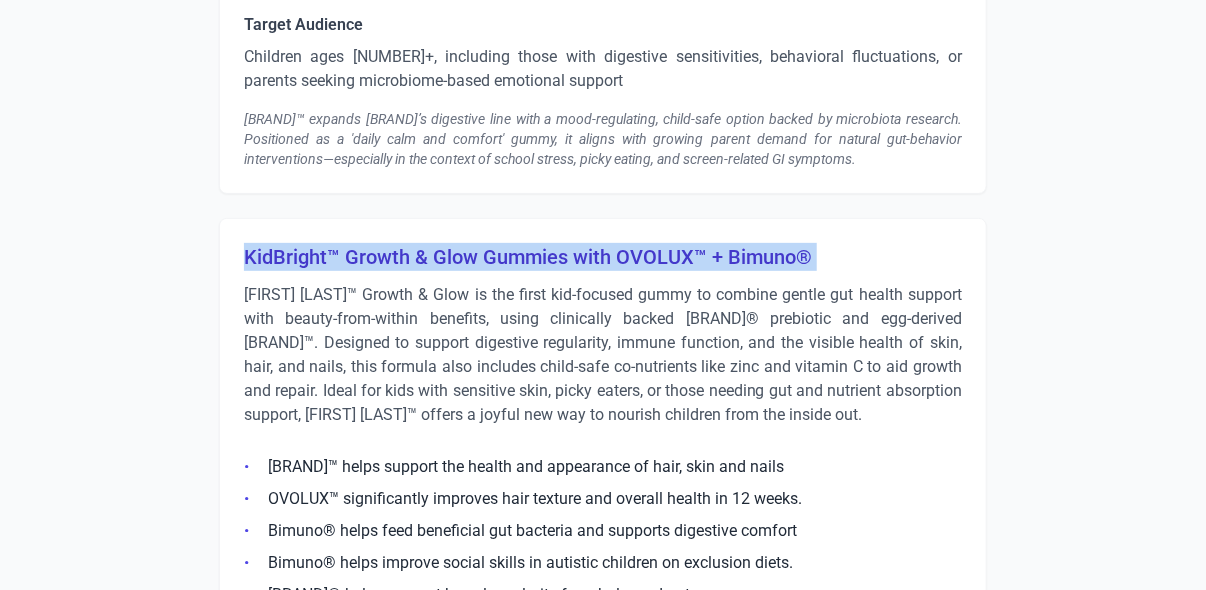 click on "KidBright™ Growth & Glow Gummies with OVOLUX™ + Bimuno®" at bounding box center [603, 257] 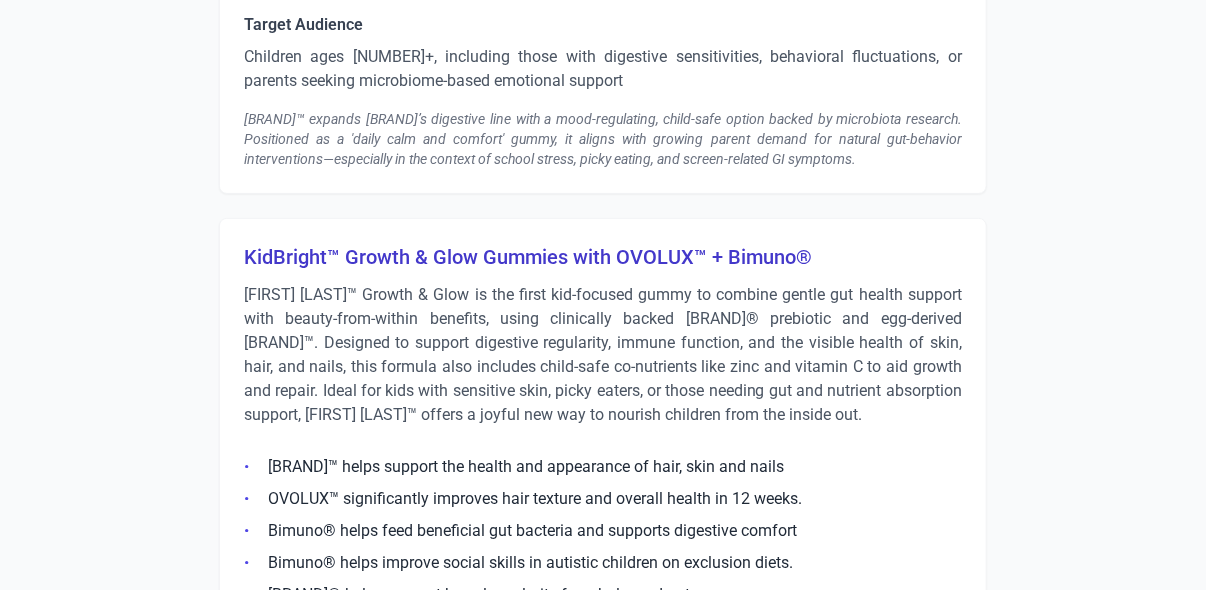 click on "[FIRST] [LAST]™ Growth & Glow is the first kid-focused gummy to combine gentle gut health support with beauty-from-within benefits, using clinically backed [BRAND]® prebiotic and egg-derived [BRAND]™. Designed to support digestive regularity, immune function, and the visible health of skin, hair, and nails, this formula also includes child-safe co-nutrients like zinc and vitamin C to aid growth and repair. Ideal for kids with sensitive skin, picky eaters, or those needing gut and nutrient absorption support, [FIRST] [LAST]™ offers a joyful new way to nourish children from the inside out." at bounding box center (603, 355) 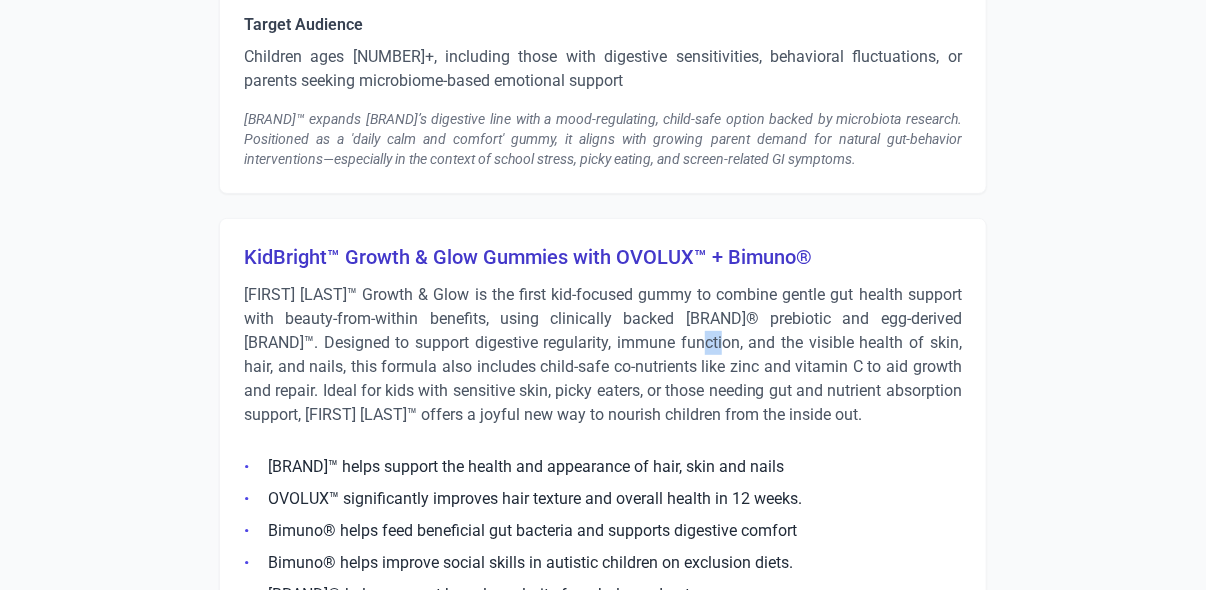 click on "[FIRST] [LAST]™ Growth & Glow is the first kid-focused gummy to combine gentle gut health support with beauty-from-within benefits, using clinically backed [BRAND]® prebiotic and egg-derived [BRAND]™. Designed to support digestive regularity, immune function, and the visible health of skin, hair, and nails, this formula also includes child-safe co-nutrients like zinc and vitamin C to aid growth and repair. Ideal for kids with sensitive skin, picky eaters, or those needing gut and nutrient absorption support, [FIRST] [LAST]™ offers a joyful new way to nourish children from the inside out." at bounding box center (603, 355) 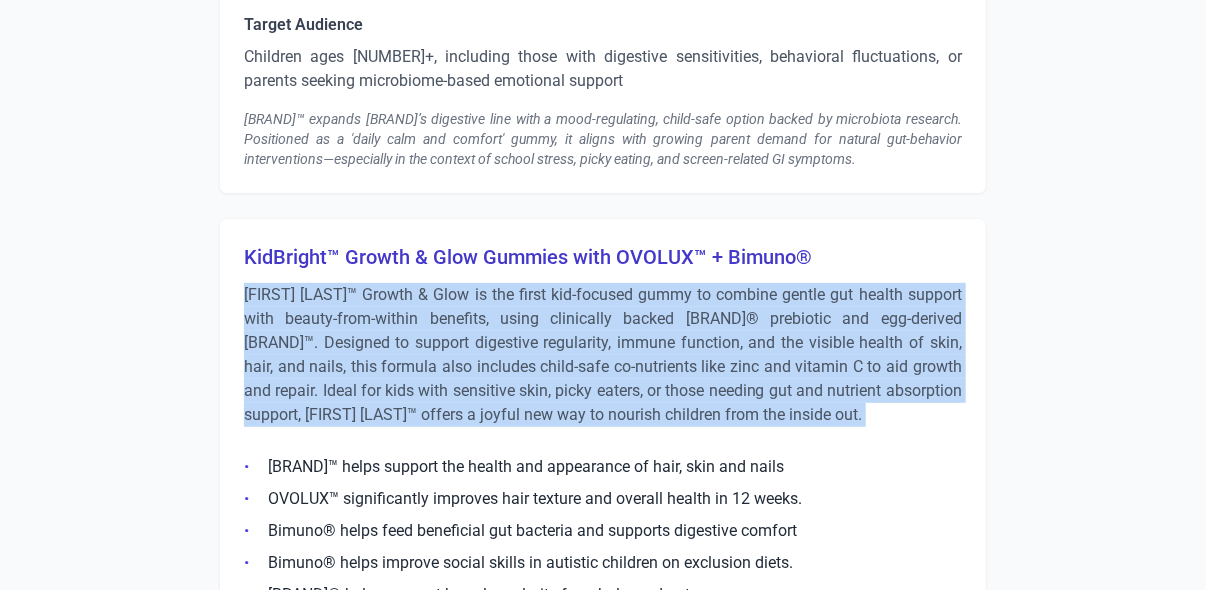 click on "[FIRST] [LAST]™ Growth & Glow is the first kid-focused gummy to combine gentle gut health support with beauty-from-within benefits, using clinically backed [BRAND]® prebiotic and egg-derived [BRAND]™. Designed to support digestive regularity, immune function, and the visible health of skin, hair, and nails, this formula also includes child-safe co-nutrients like zinc and vitamin C to aid growth and repair. Ideal for kids with sensitive skin, picky eaters, or those needing gut and nutrient absorption support, [FIRST] [LAST]™ offers a joyful new way to nourish children from the inside out." at bounding box center [603, 355] 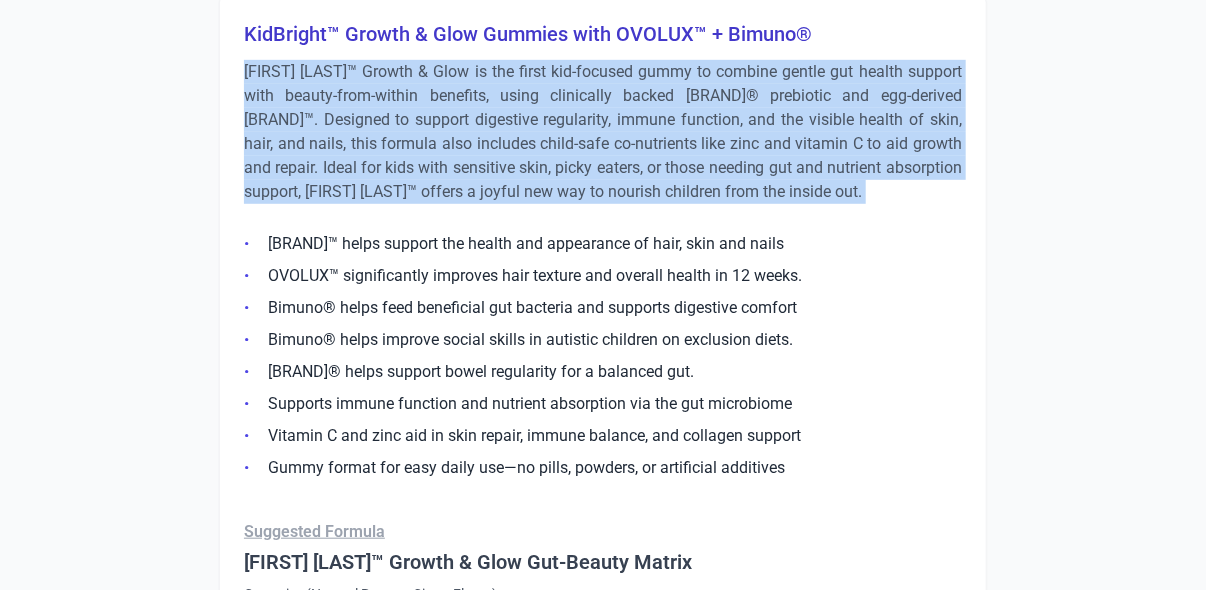 scroll, scrollTop: 6459, scrollLeft: 0, axis: vertical 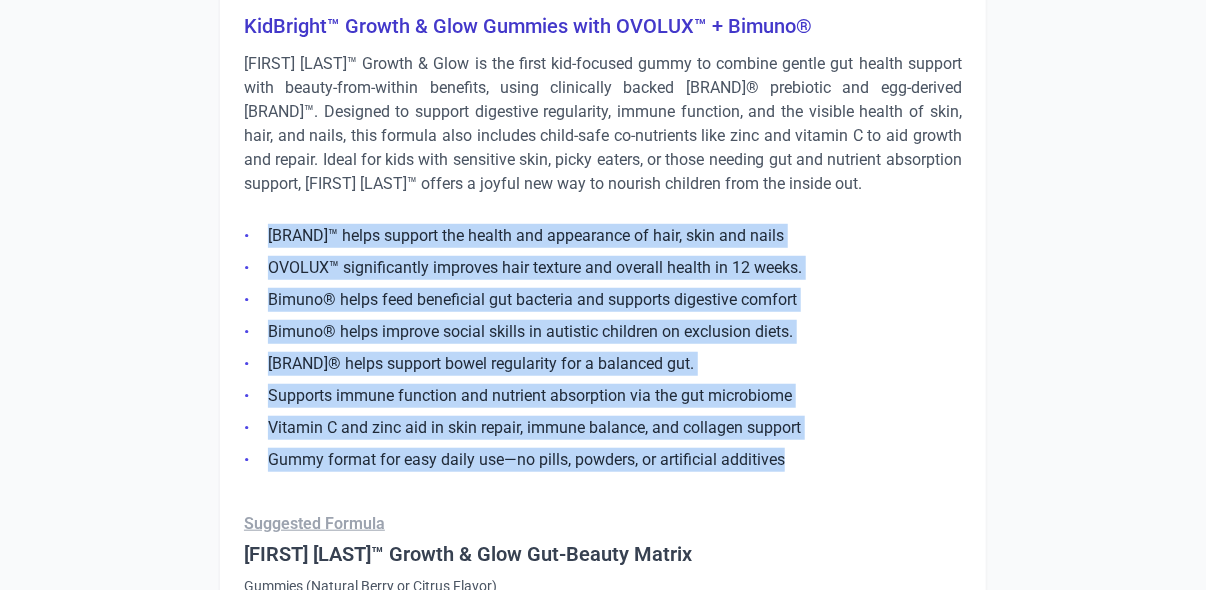 drag, startPoint x: 798, startPoint y: 455, endPoint x: 268, endPoint y: 229, distance: 576.1736 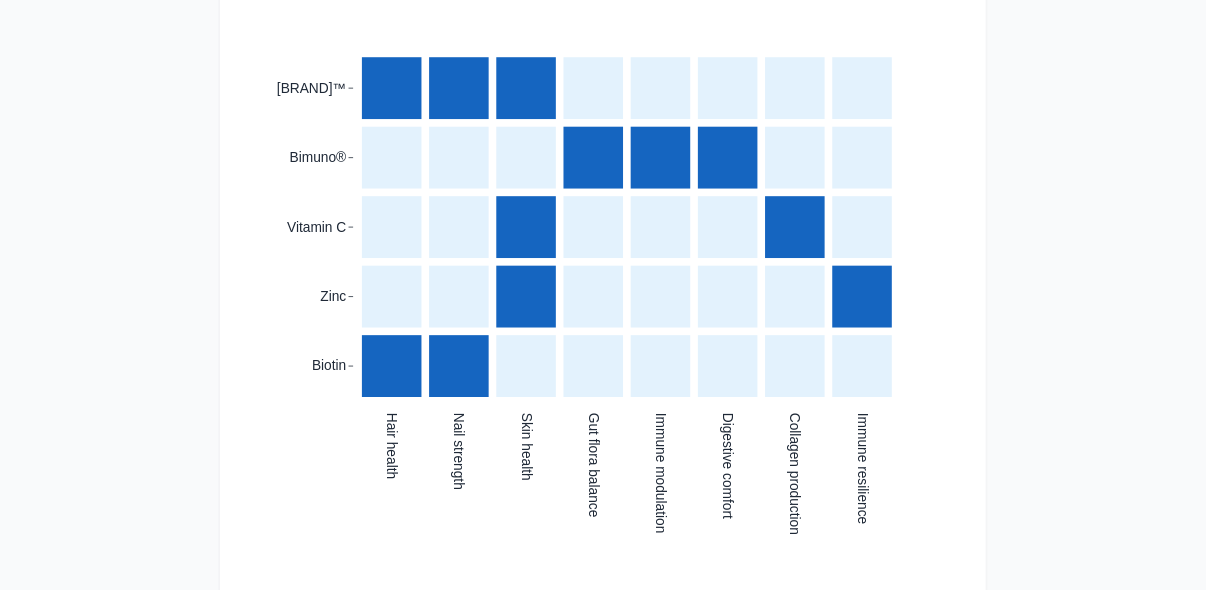 scroll, scrollTop: 7332, scrollLeft: 0, axis: vertical 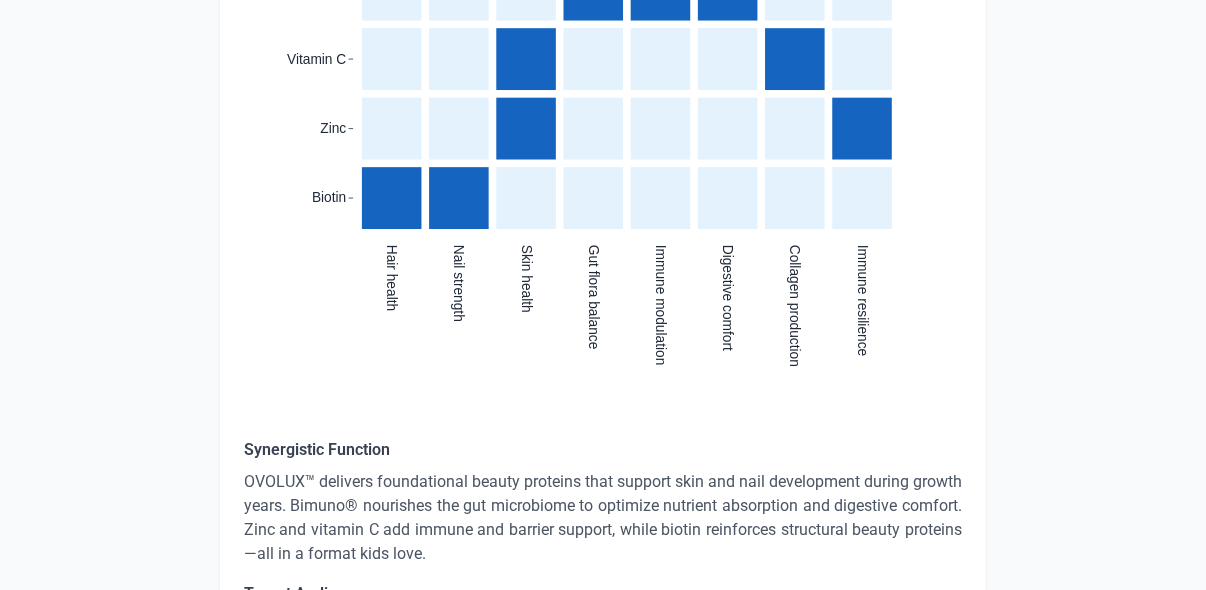 click on "OVOLUX™ delivers foundational beauty proteins that support skin and nail development during growth years. Bimuno® nourishes the gut microbiome to optimize nutrient absorption and digestive comfort. Zinc and vitamin C add immune and barrier support, while biotin reinforces structural beauty proteins—all in a format kids love." at bounding box center [603, 519] 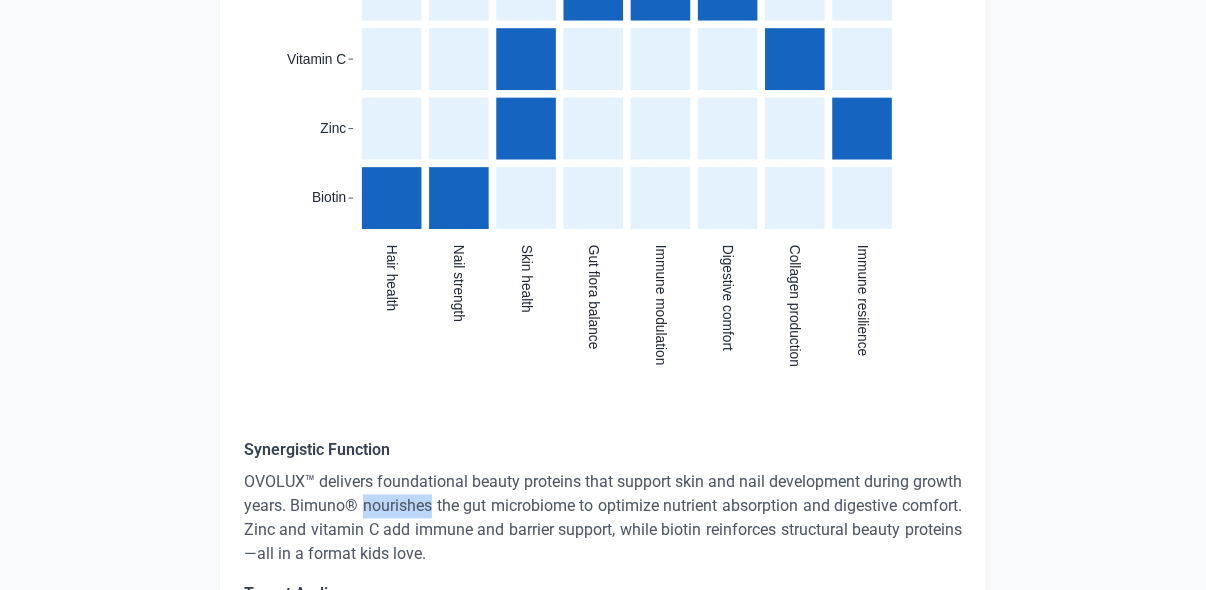 click on "OVOLUX™ delivers foundational beauty proteins that support skin and nail development during growth years. Bimuno® nourishes the gut microbiome to optimize nutrient absorption and digestive comfort. Zinc and vitamin C add immune and barrier support, while biotin reinforces structural beauty proteins—all in a format kids love." at bounding box center [603, 519] 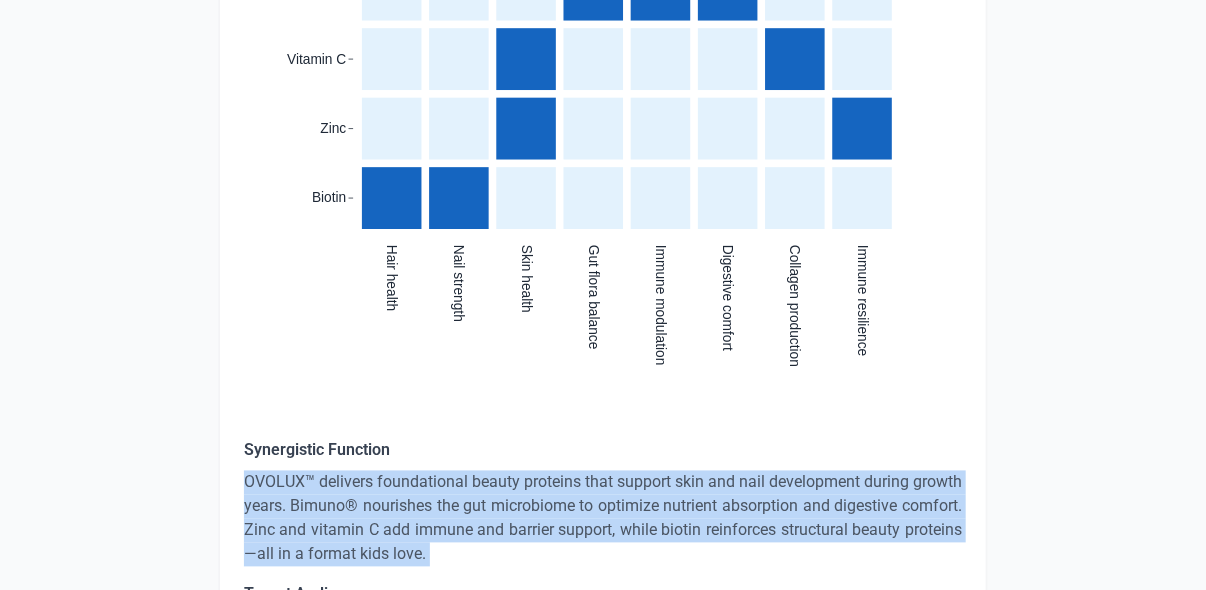 click on "OVOLUX™ delivers foundational beauty proteins that support skin and nail development during growth years. Bimuno® nourishes the gut microbiome to optimize nutrient absorption and digestive comfort. Zinc and vitamin C add immune and barrier support, while biotin reinforces structural beauty proteins—all in a format kids love." at bounding box center (603, 519) 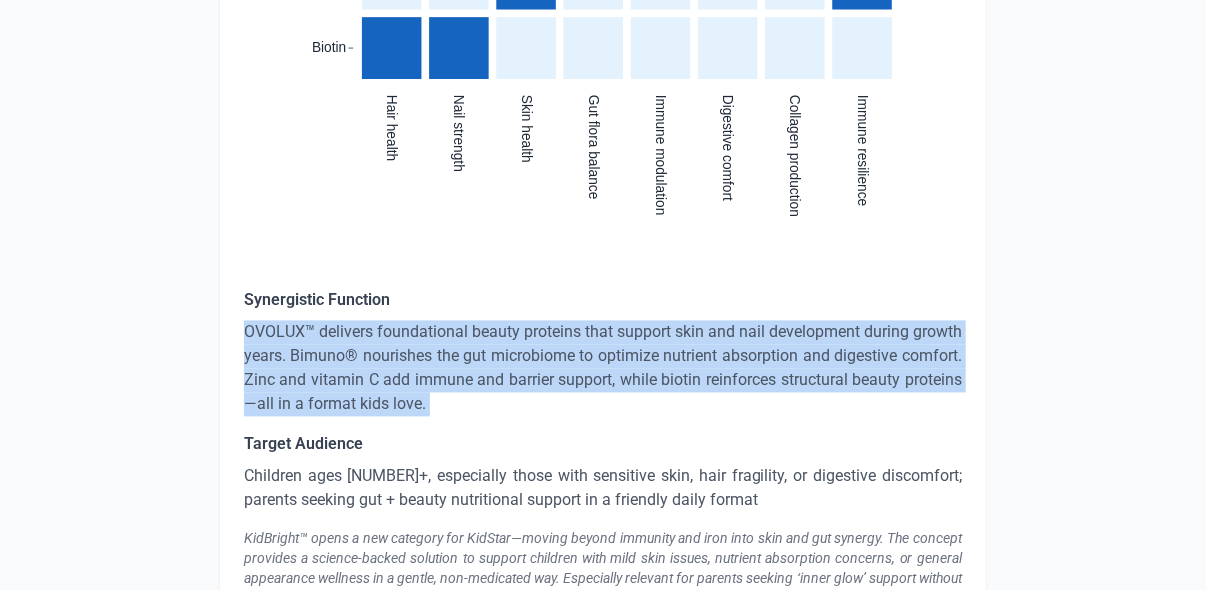 scroll, scrollTop: 7557, scrollLeft: 0, axis: vertical 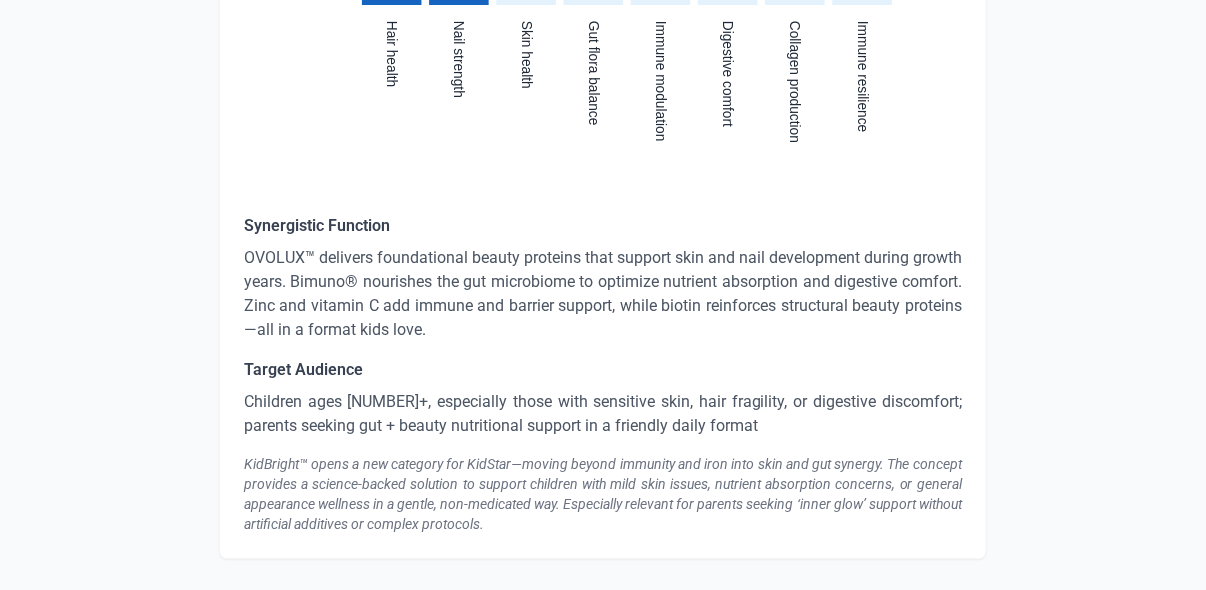 click on "Children ages [NUMBER]+, especially those with sensitive skin, hair fragility, or digestive discomfort; parents seeking gut + beauty nutritional support in a friendly daily format" at bounding box center (603, 414) 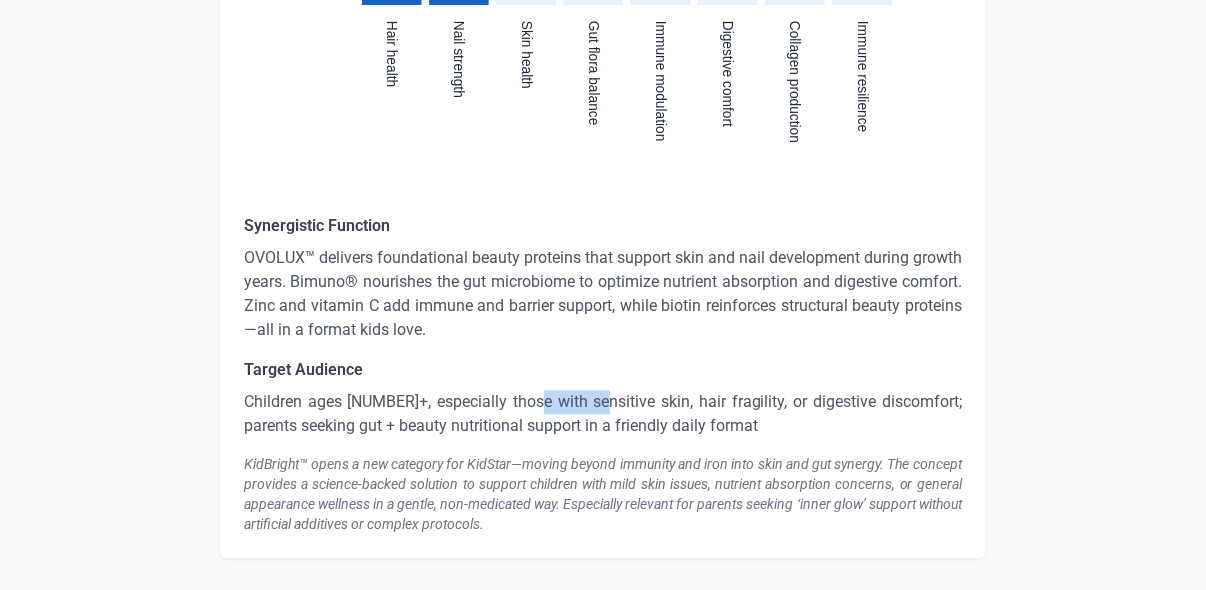 click on "Children ages [NUMBER]+, especially those with sensitive skin, hair fragility, or digestive discomfort; parents seeking gut + beauty nutritional support in a friendly daily format" at bounding box center [603, 414] 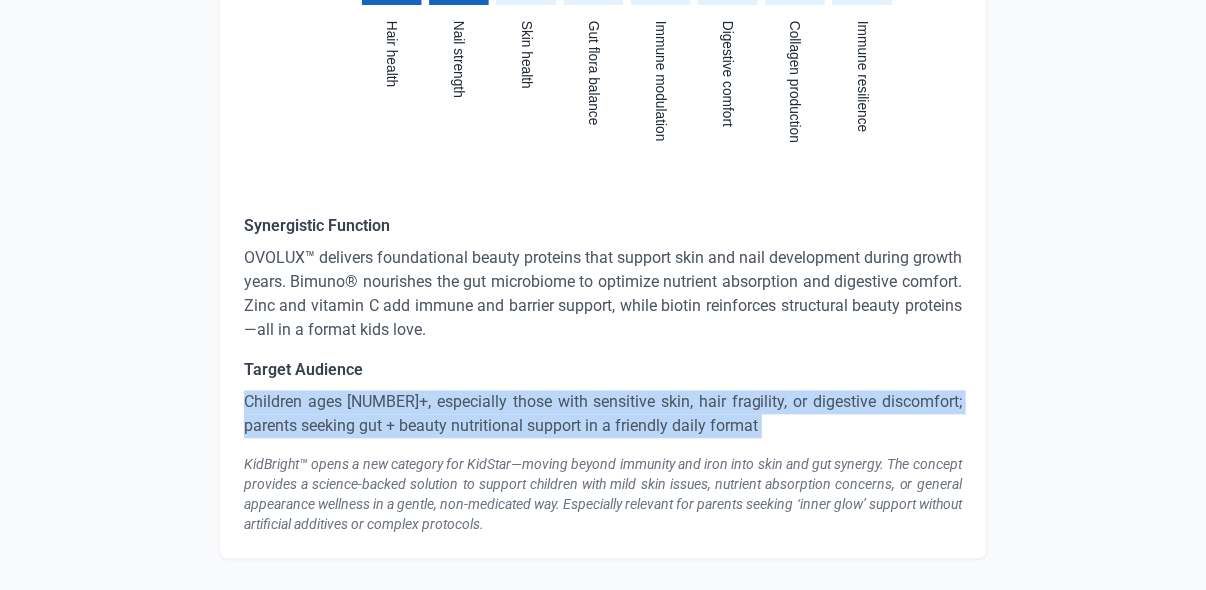 click on "Children ages [NUMBER]+, especially those with sensitive skin, hair fragility, or digestive discomfort; parents seeking gut + beauty nutritional support in a friendly daily format" at bounding box center (603, 414) 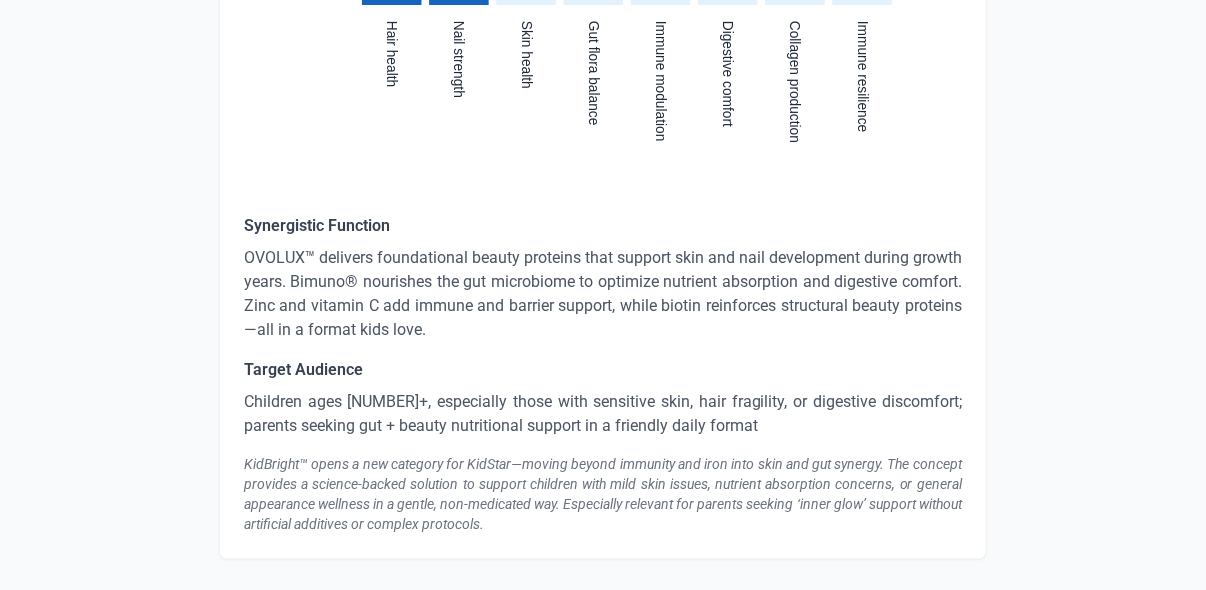 click on "KidBright™ opens a new category for KidStar—moving beyond immunity and iron into skin and gut synergy. The concept provides a science-backed solution to support children with mild skin issues, nutrient absorption concerns, or general appearance wellness in a gentle, non-medicated way. Especially relevant for parents seeking ‘inner glow’ support without artificial additives or complex protocols." at bounding box center (603, 494) 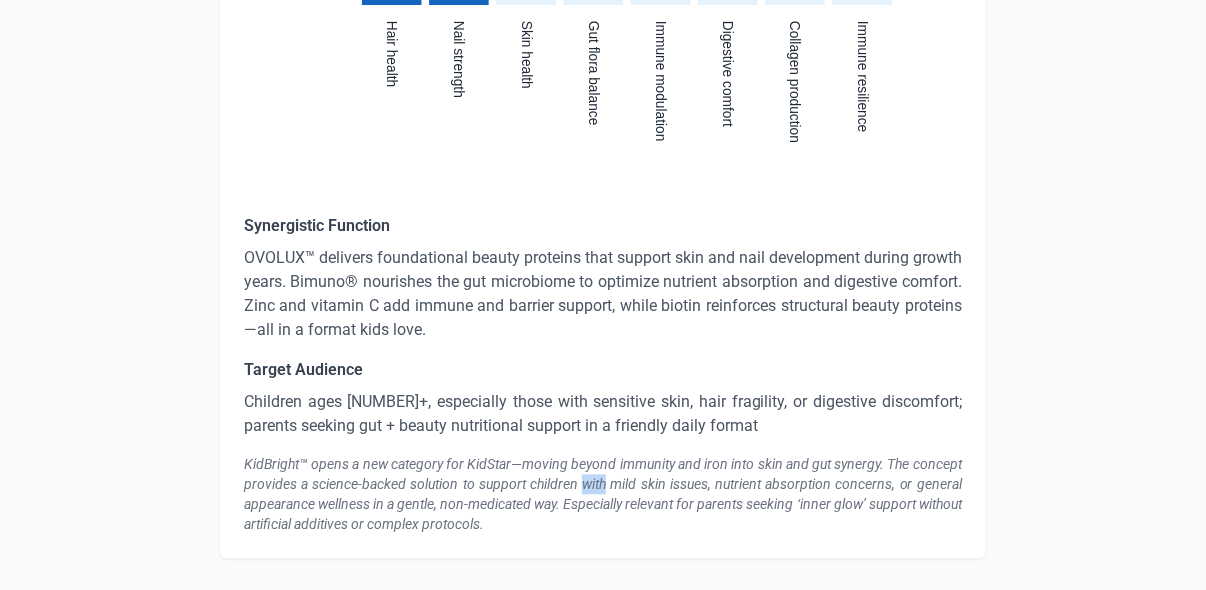click on "KidBright™ opens a new category for KidStar—moving beyond immunity and iron into skin and gut synergy. The concept provides a science-backed solution to support children with mild skin issues, nutrient absorption concerns, or general appearance wellness in a gentle, non-medicated way. Especially relevant for parents seeking ‘inner glow’ support without artificial additives or complex protocols." at bounding box center [603, 494] 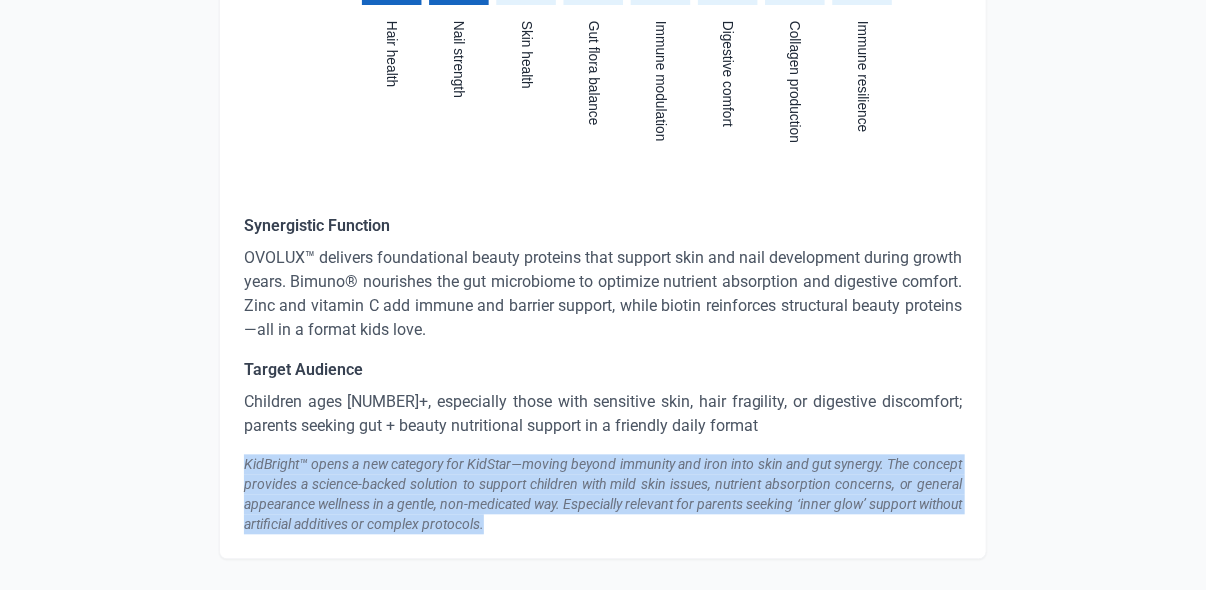 click on "KidBright™ opens a new category for KidStar—moving beyond immunity and iron into skin and gut synergy. The concept provides a science-backed solution to support children with mild skin issues, nutrient absorption concerns, or general appearance wellness in a gentle, non-medicated way. Especially relevant for parents seeking ‘inner glow’ support without artificial additives or complex protocols." at bounding box center (603, 494) 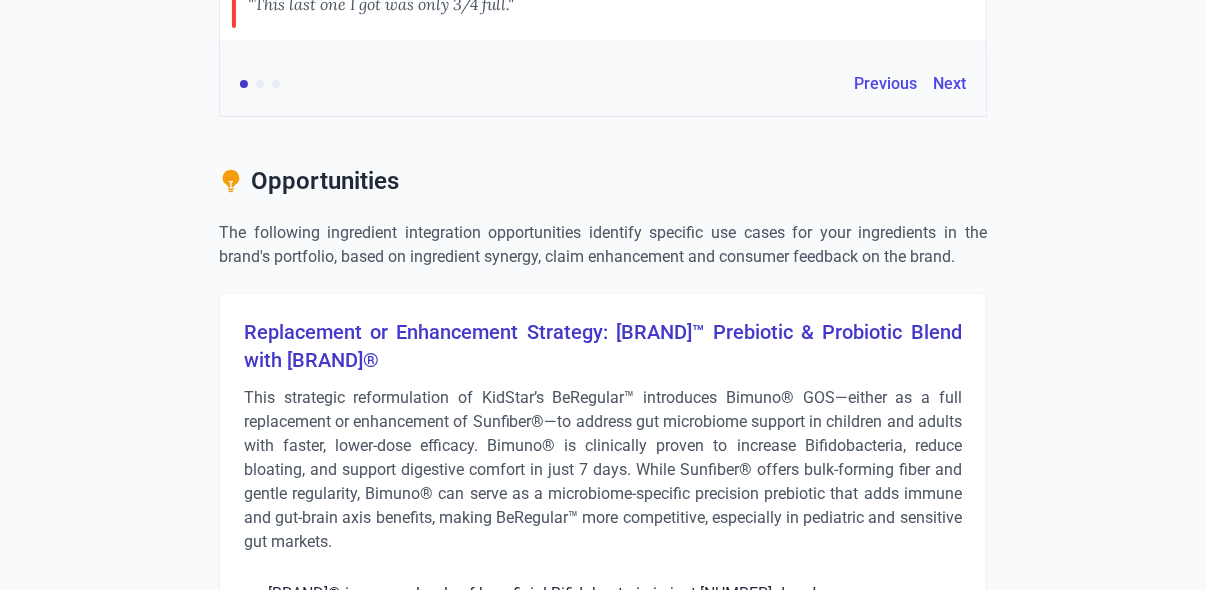 scroll, scrollTop: 3129, scrollLeft: 0, axis: vertical 